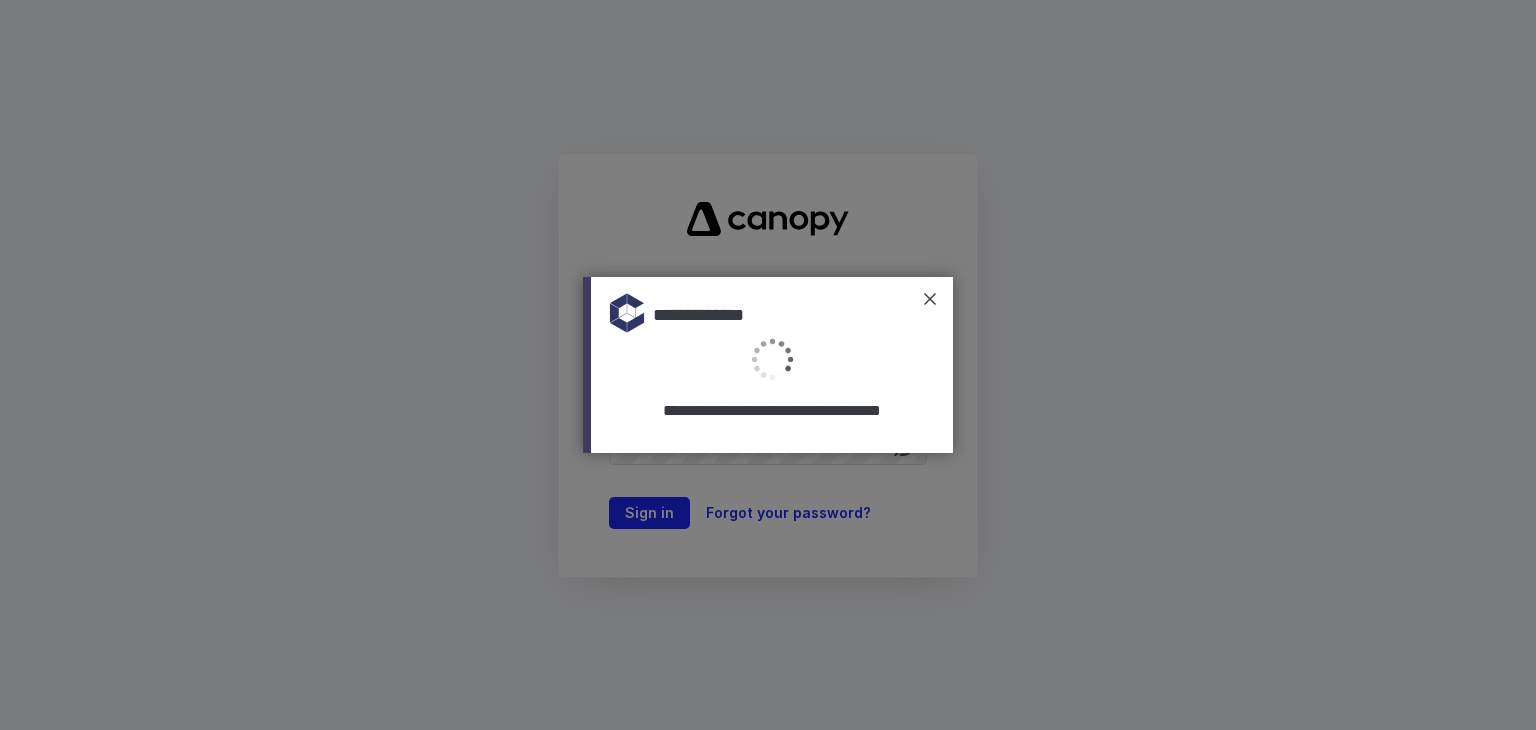 scroll, scrollTop: 0, scrollLeft: 0, axis: both 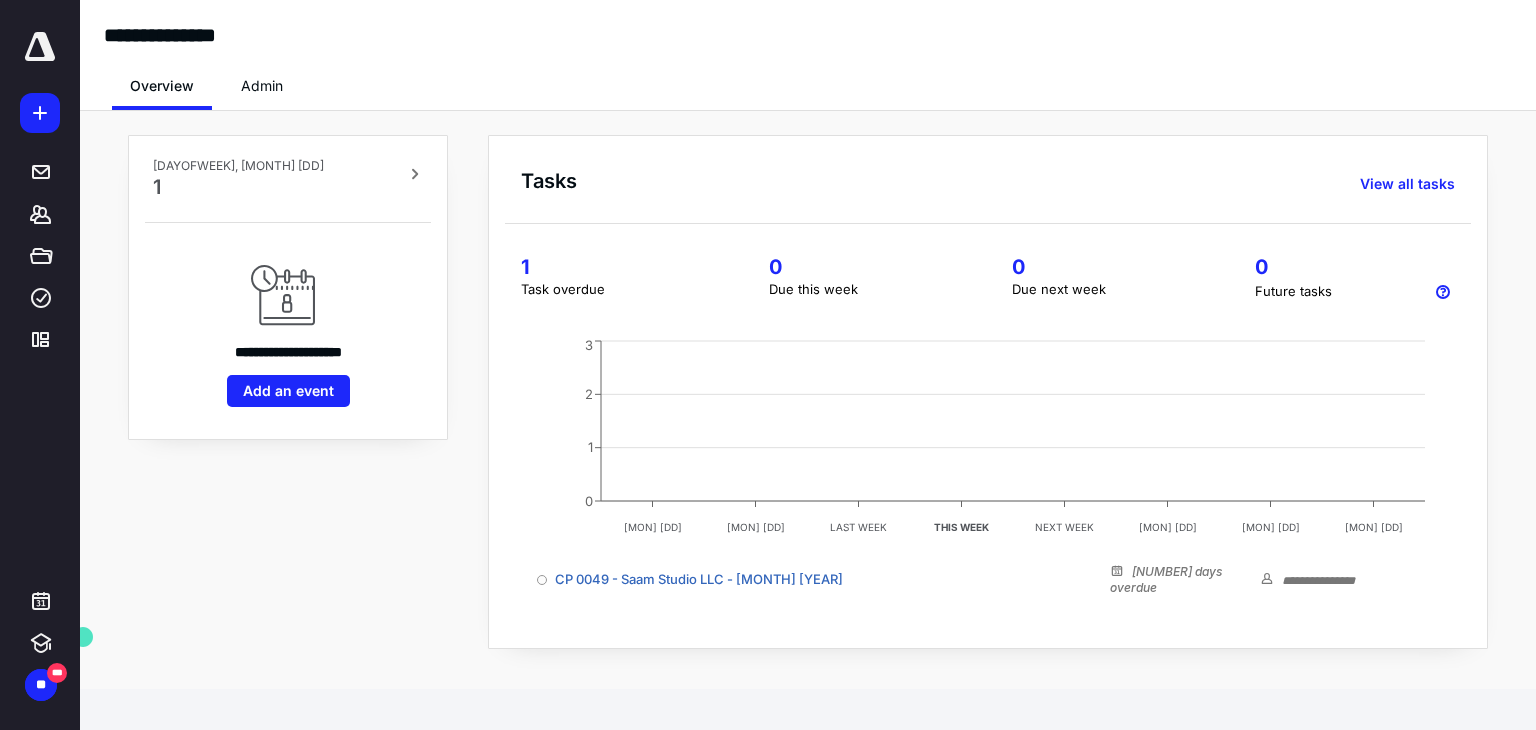 click on "**********" at bounding box center [288, 331] 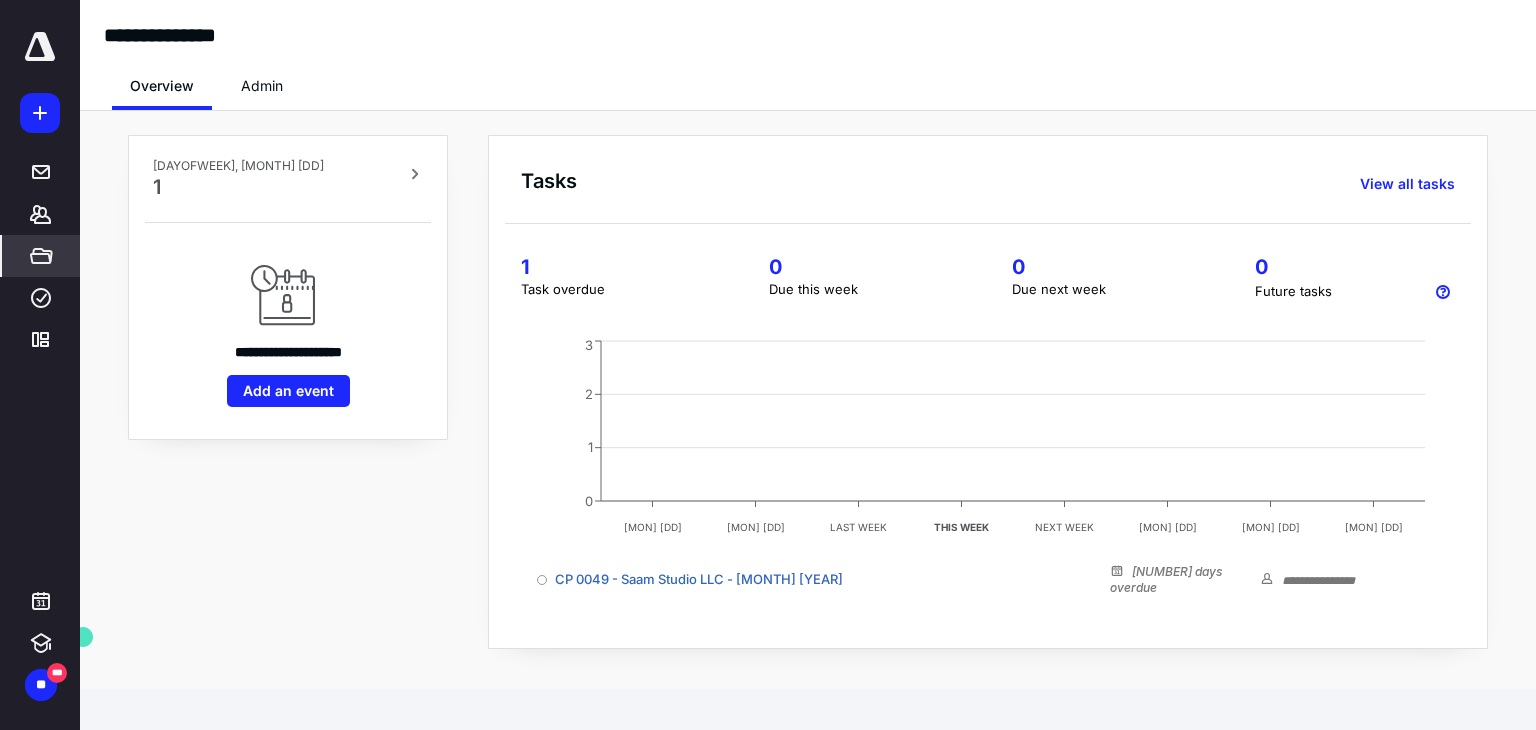 click on "*****" at bounding box center [41, 256] 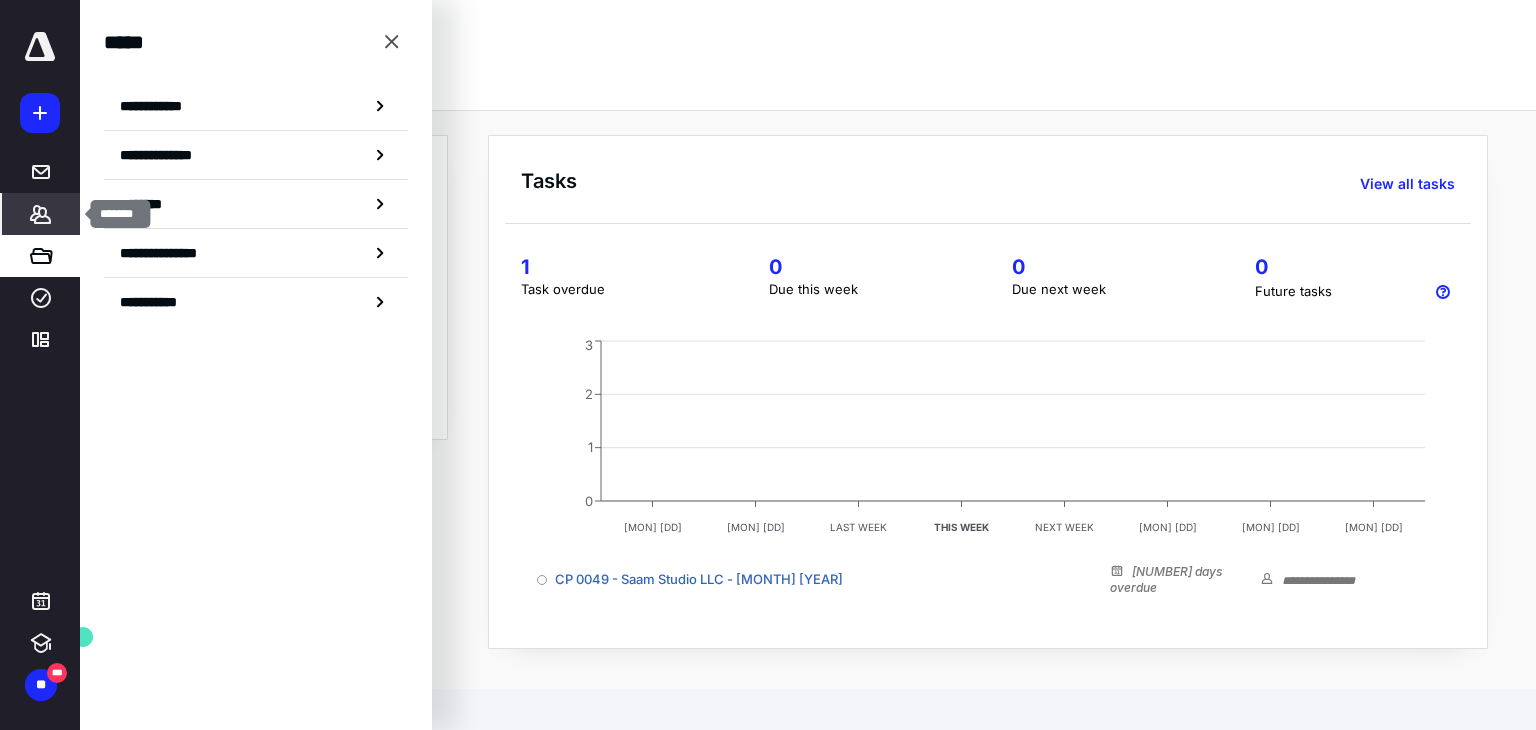 click 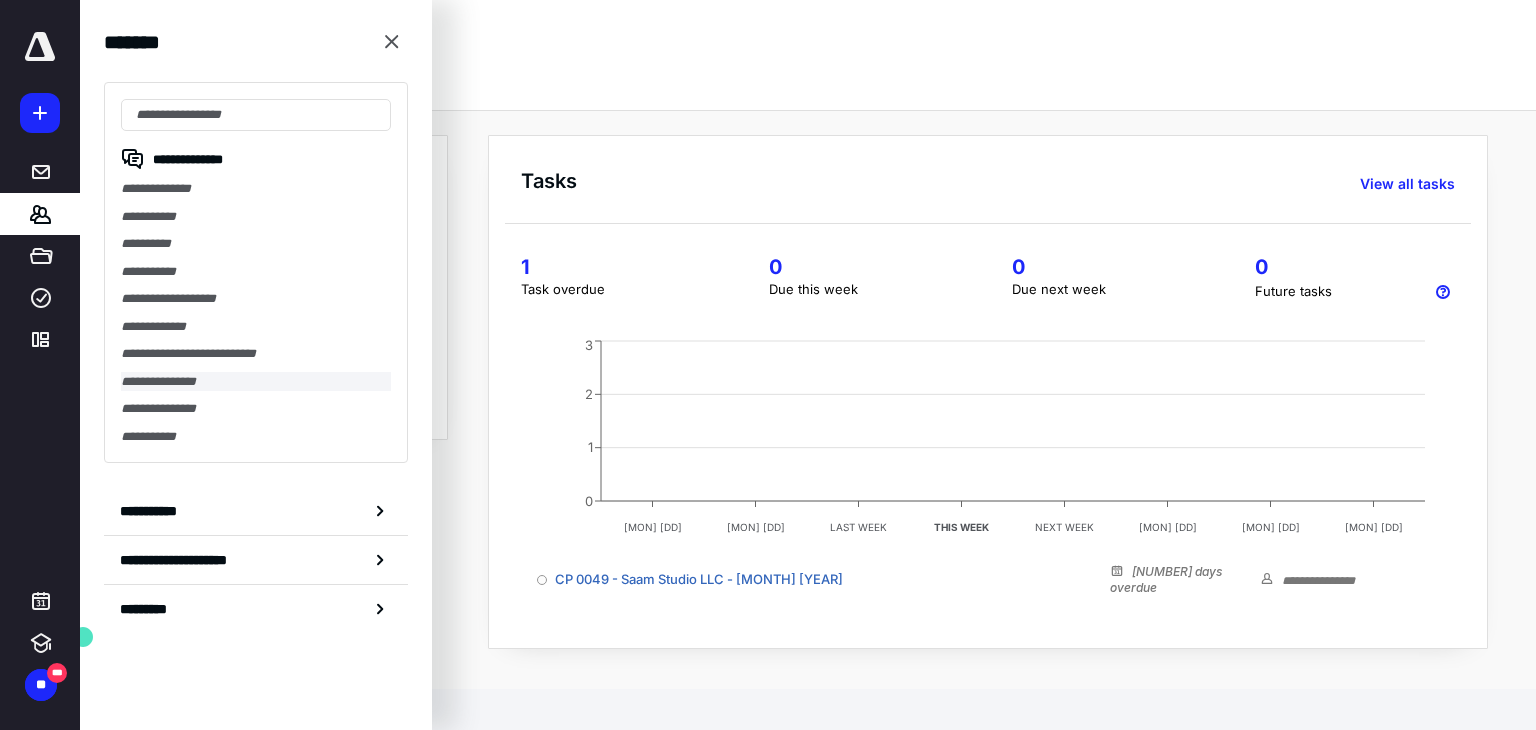 click on "**********" at bounding box center (256, 382) 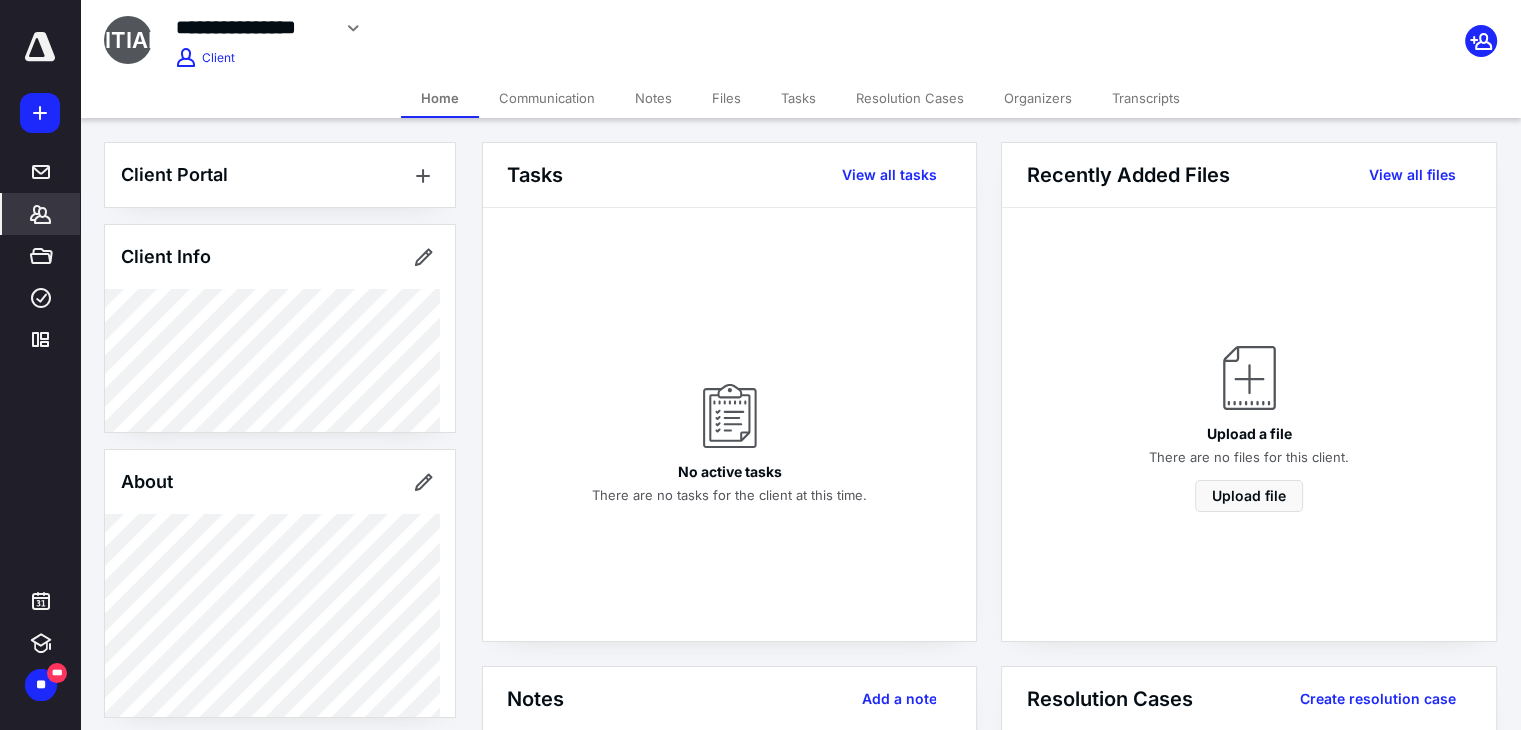click on "Transcripts" at bounding box center (1146, 98) 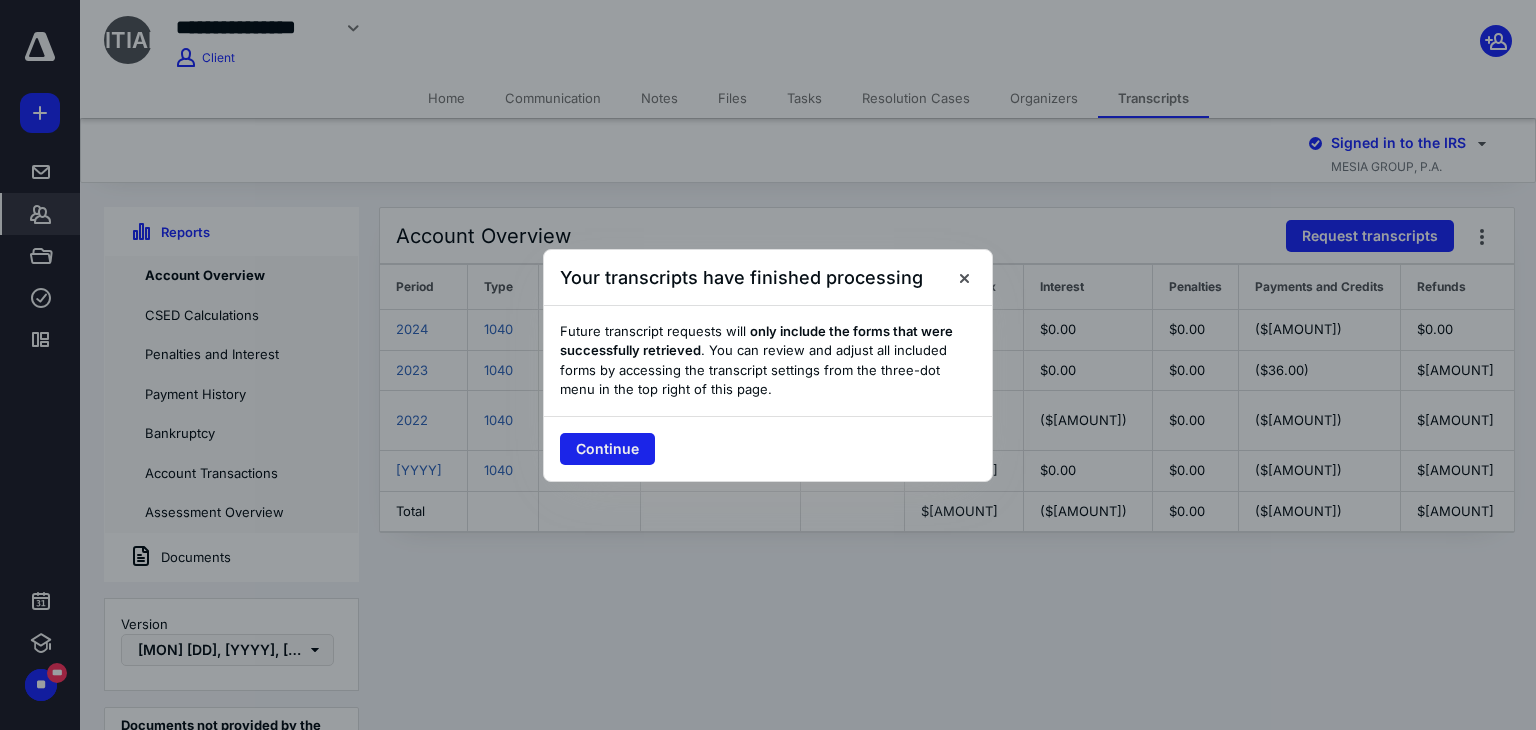 click on "Continue" at bounding box center (607, 449) 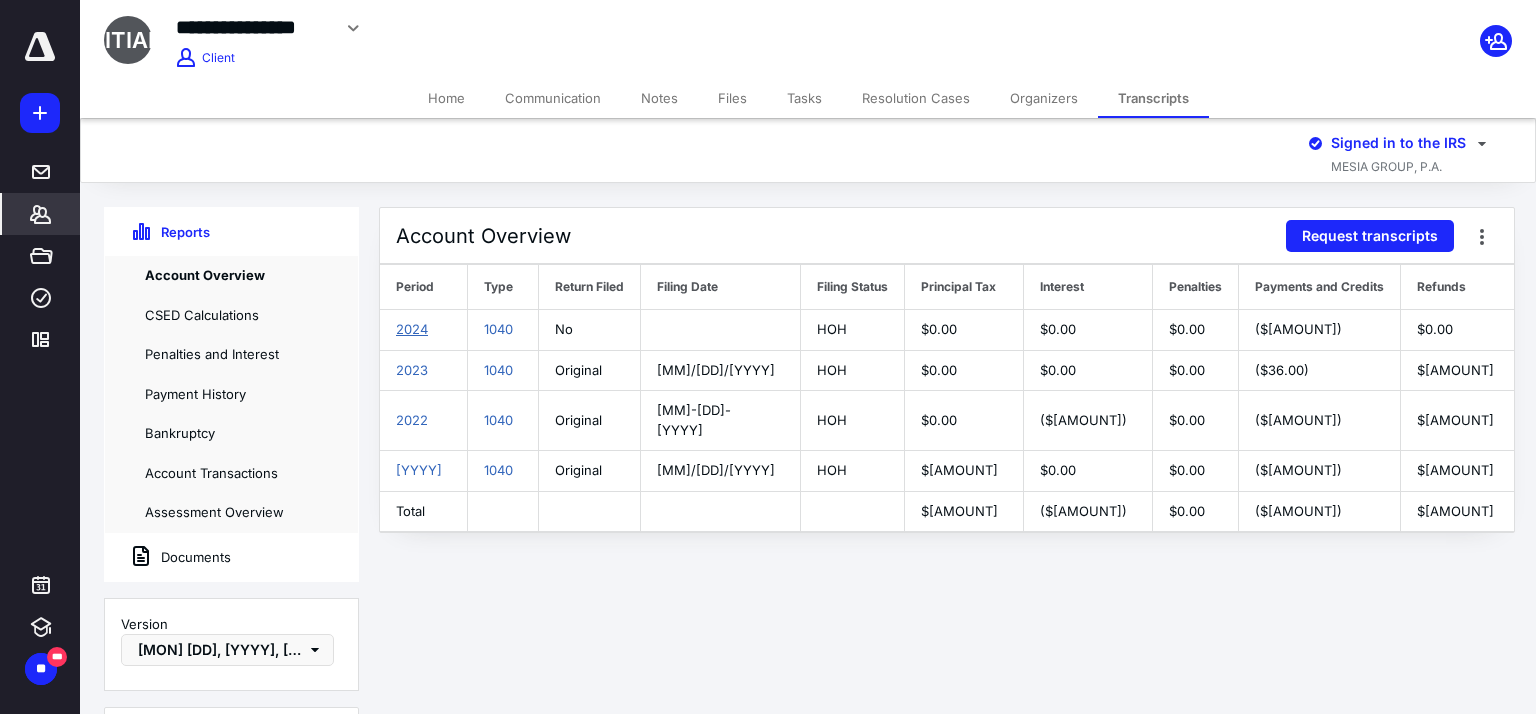 click on "2024" at bounding box center (412, 329) 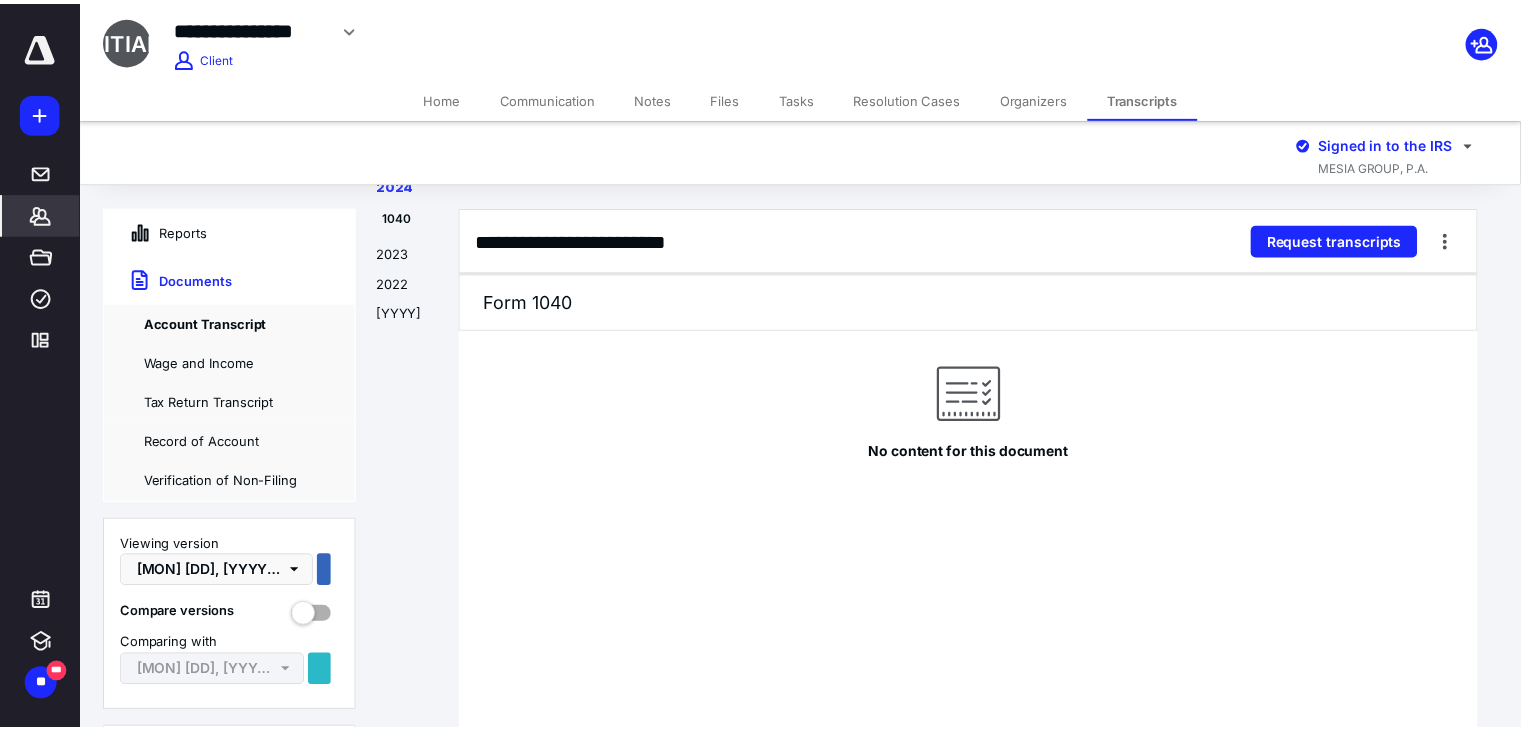 scroll, scrollTop: 552, scrollLeft: 0, axis: vertical 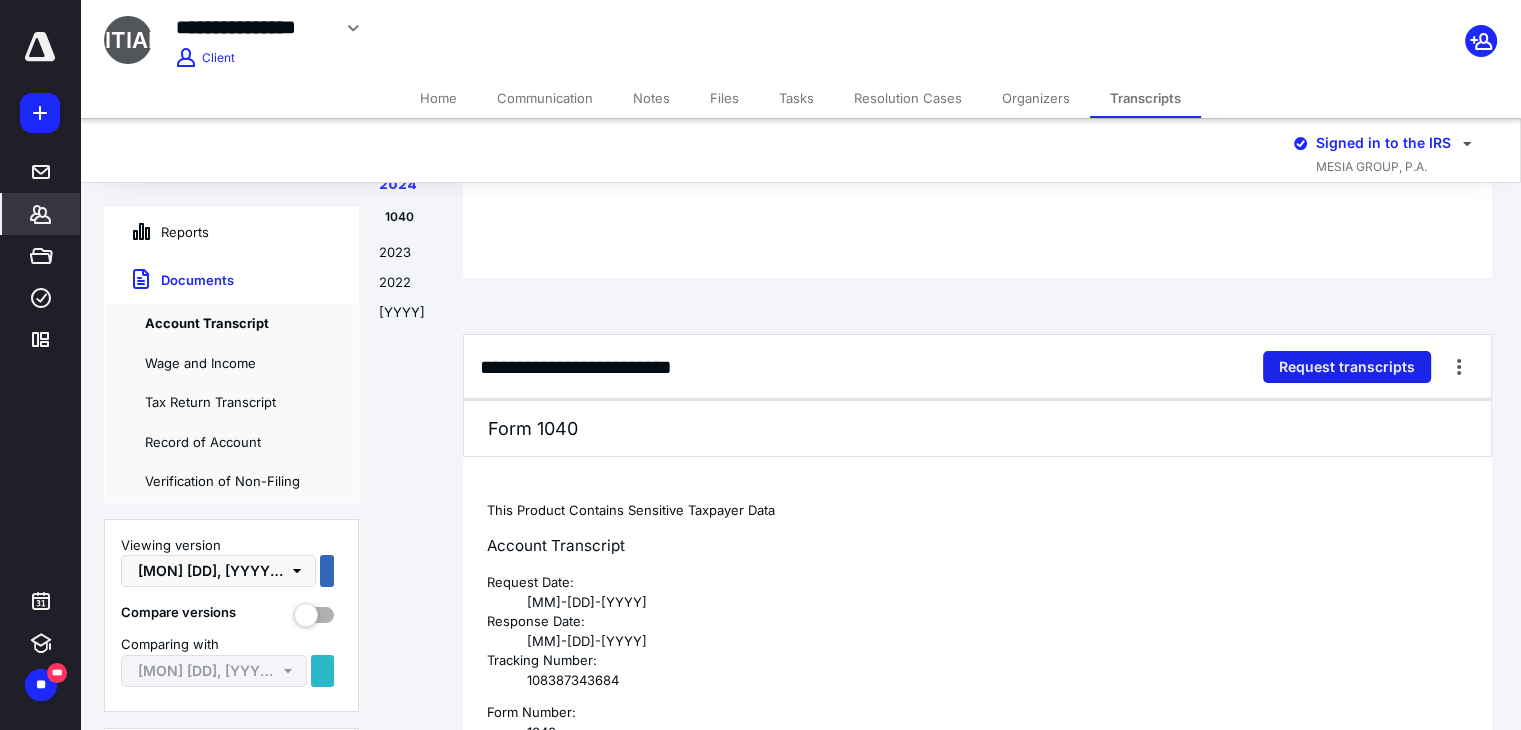 click on "Request transcripts" at bounding box center [1347, 367] 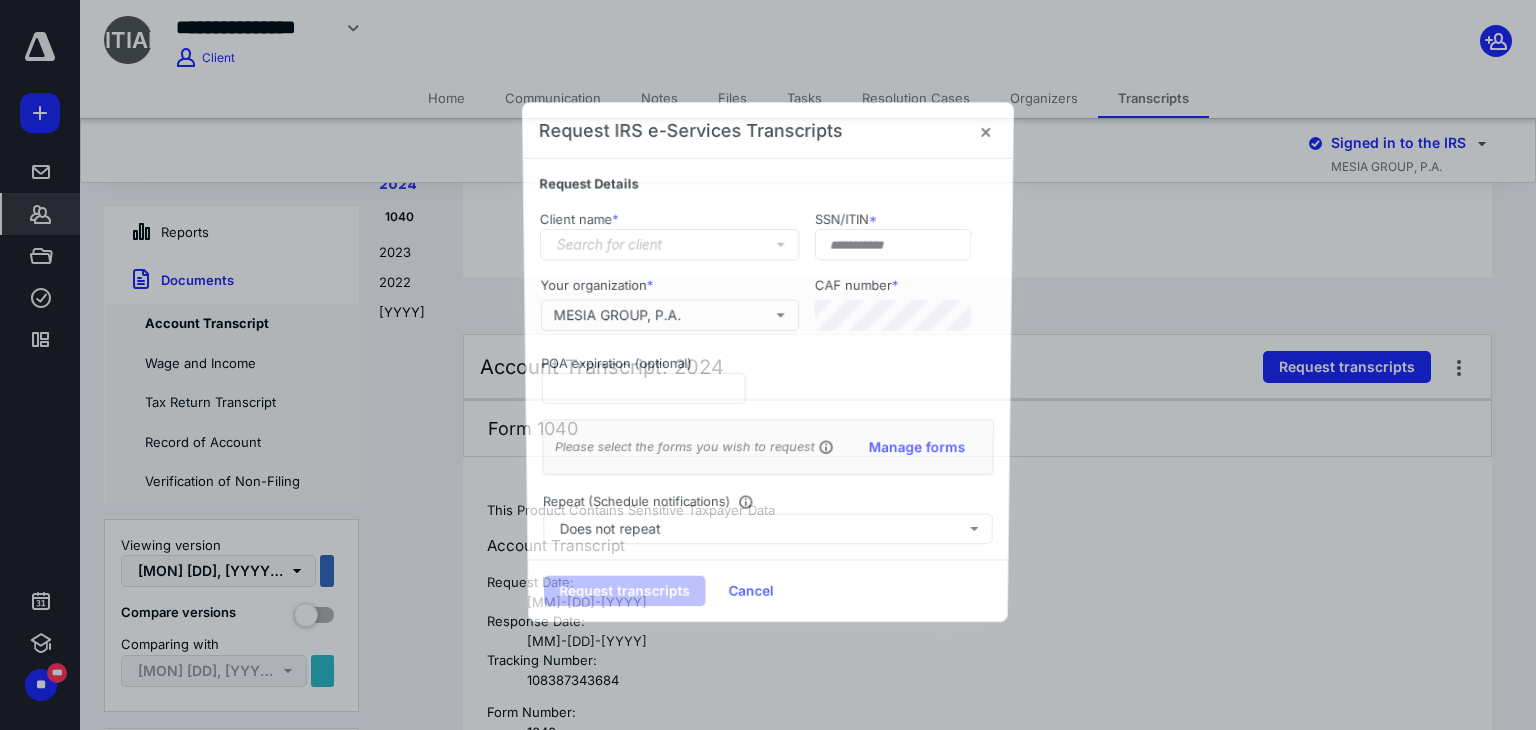 type on "**********" 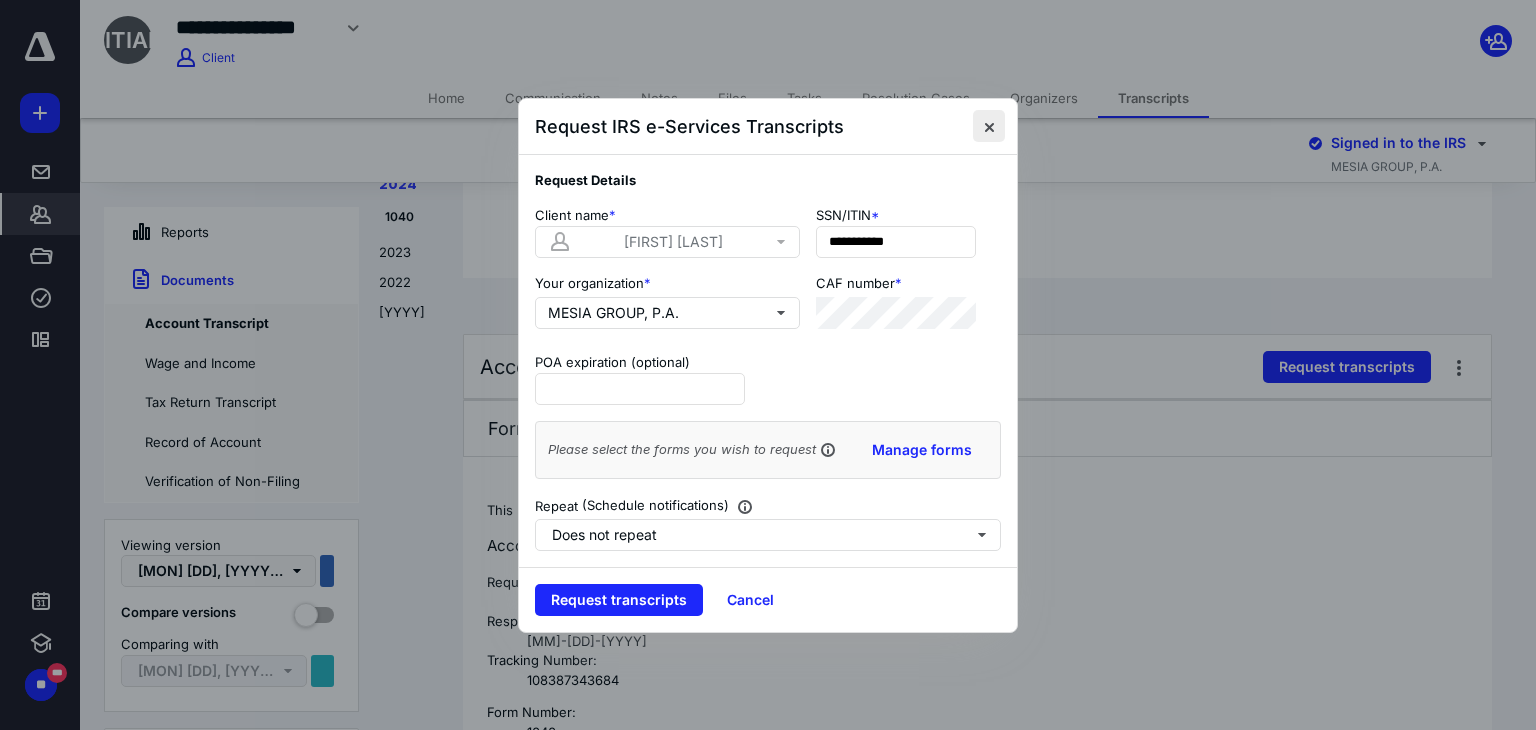 click at bounding box center [989, 126] 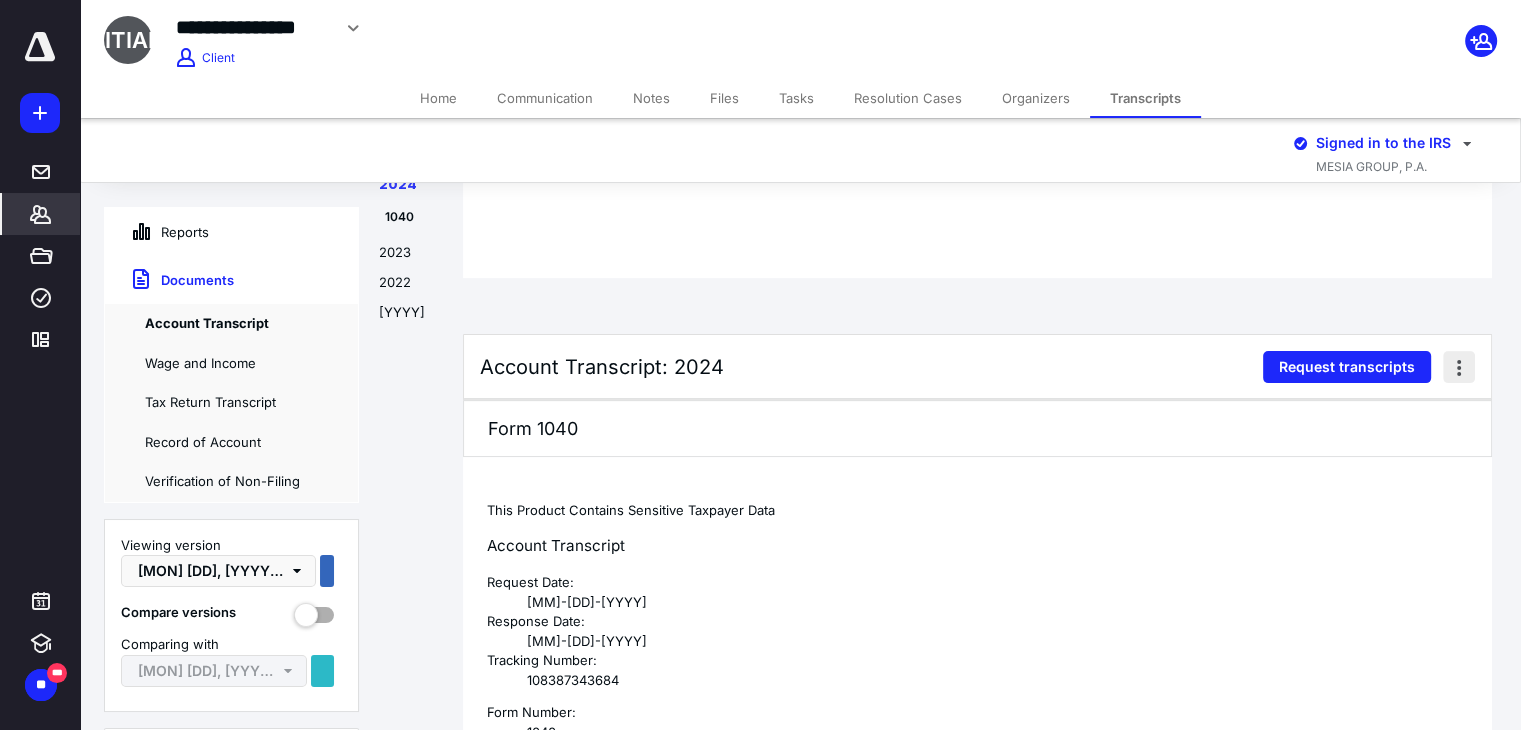 click at bounding box center (1459, 367) 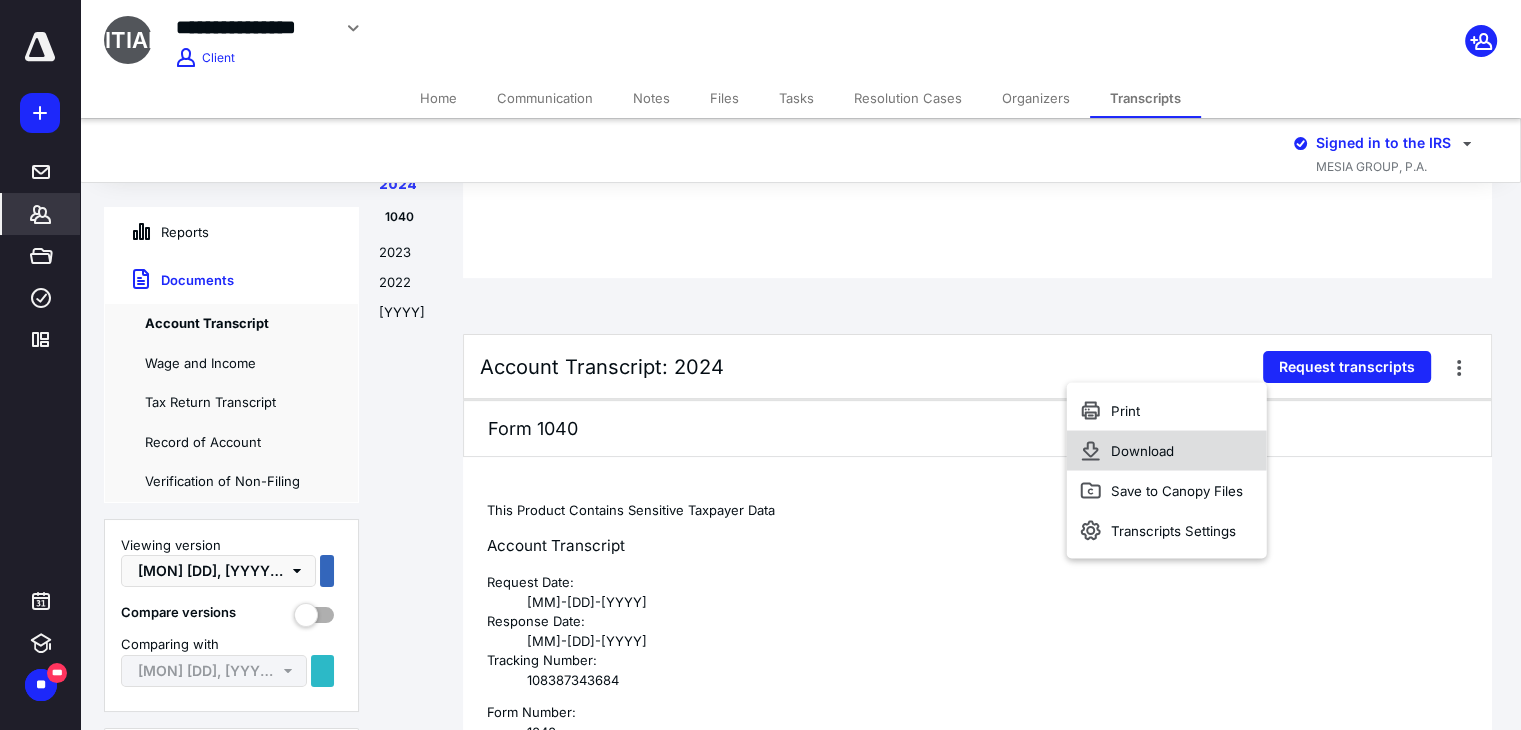 click on "Download" at bounding box center [1166, 450] 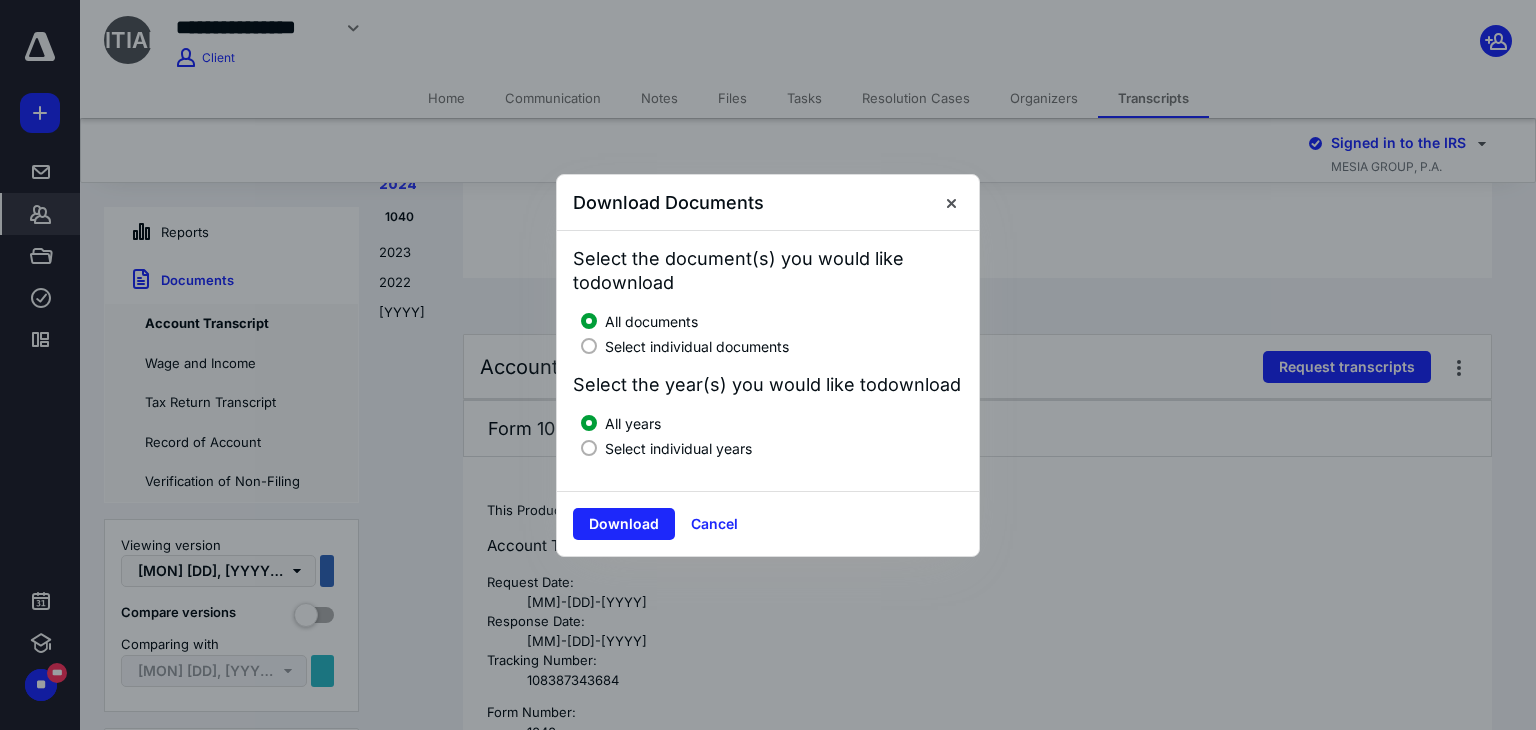 click on "Select individual years" at bounding box center [678, 448] 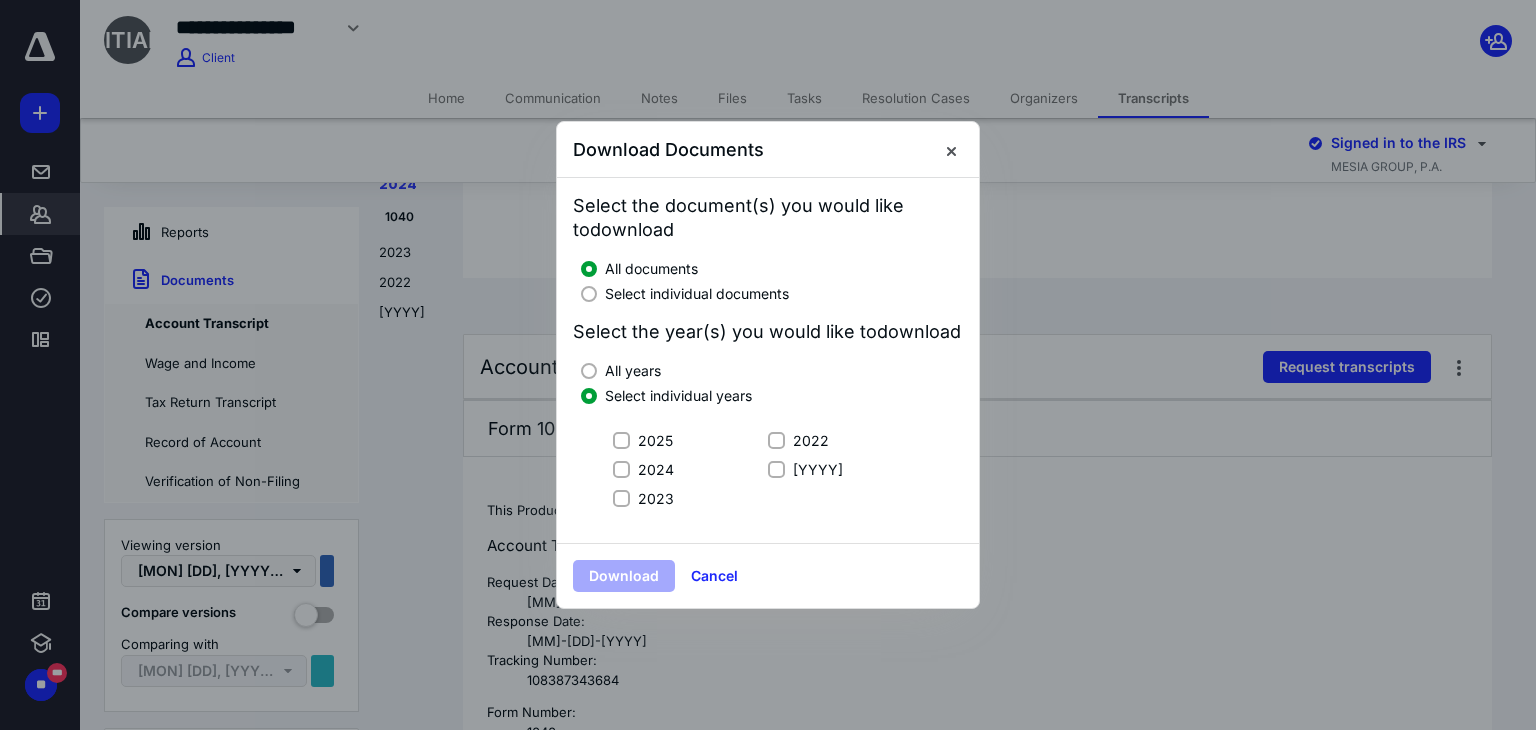 click on "2024" at bounding box center [621, 469] 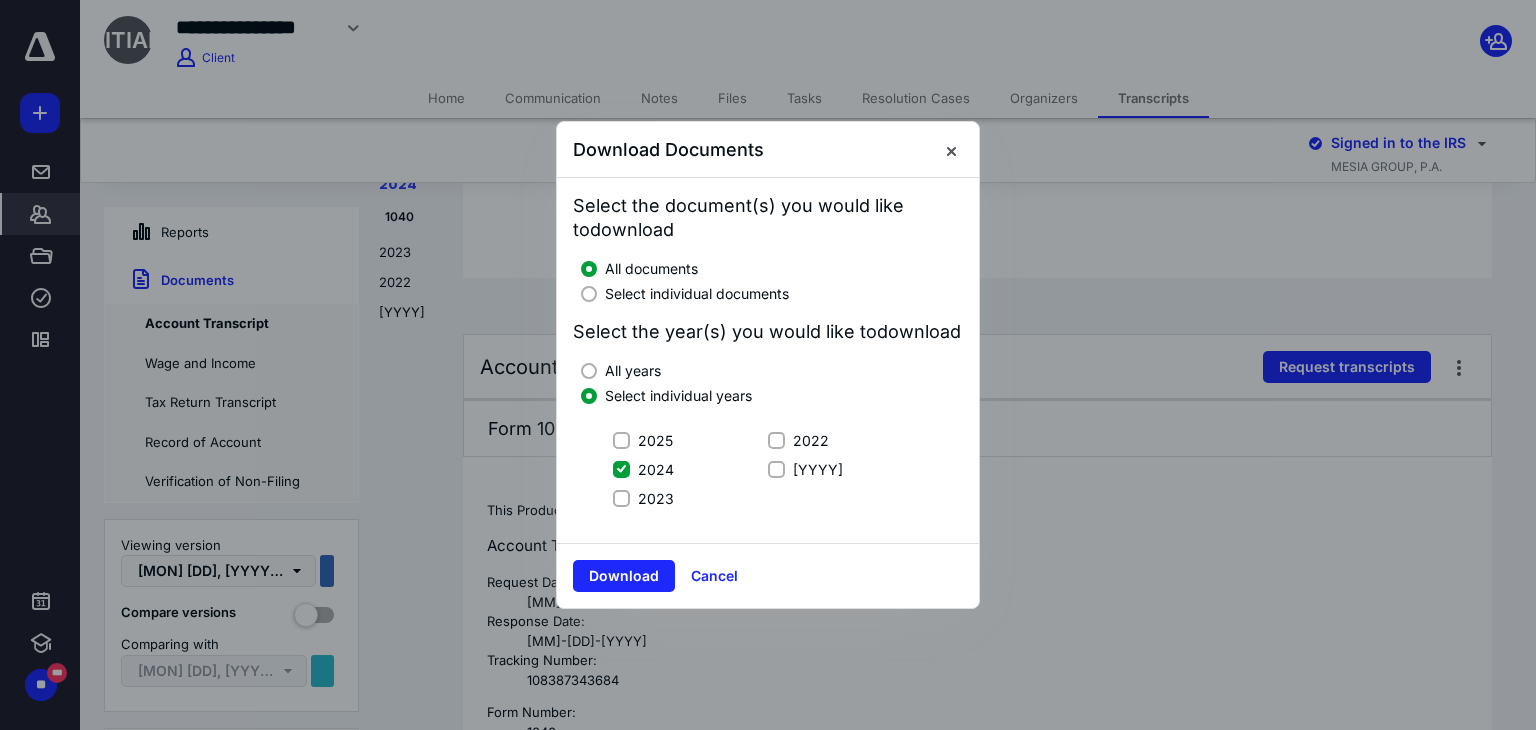 click on "Download Cancel" at bounding box center [768, 575] 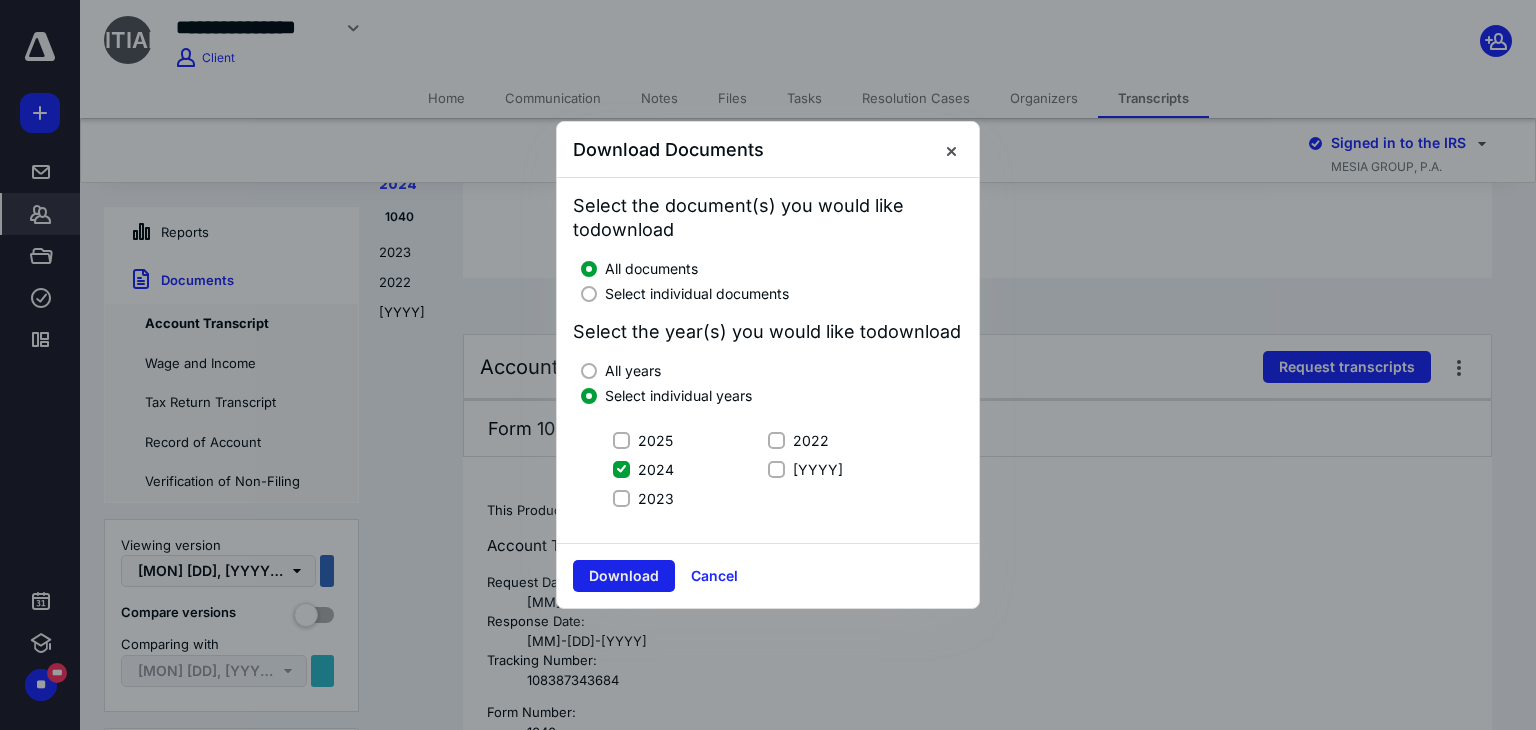 click on "Download" at bounding box center [624, 576] 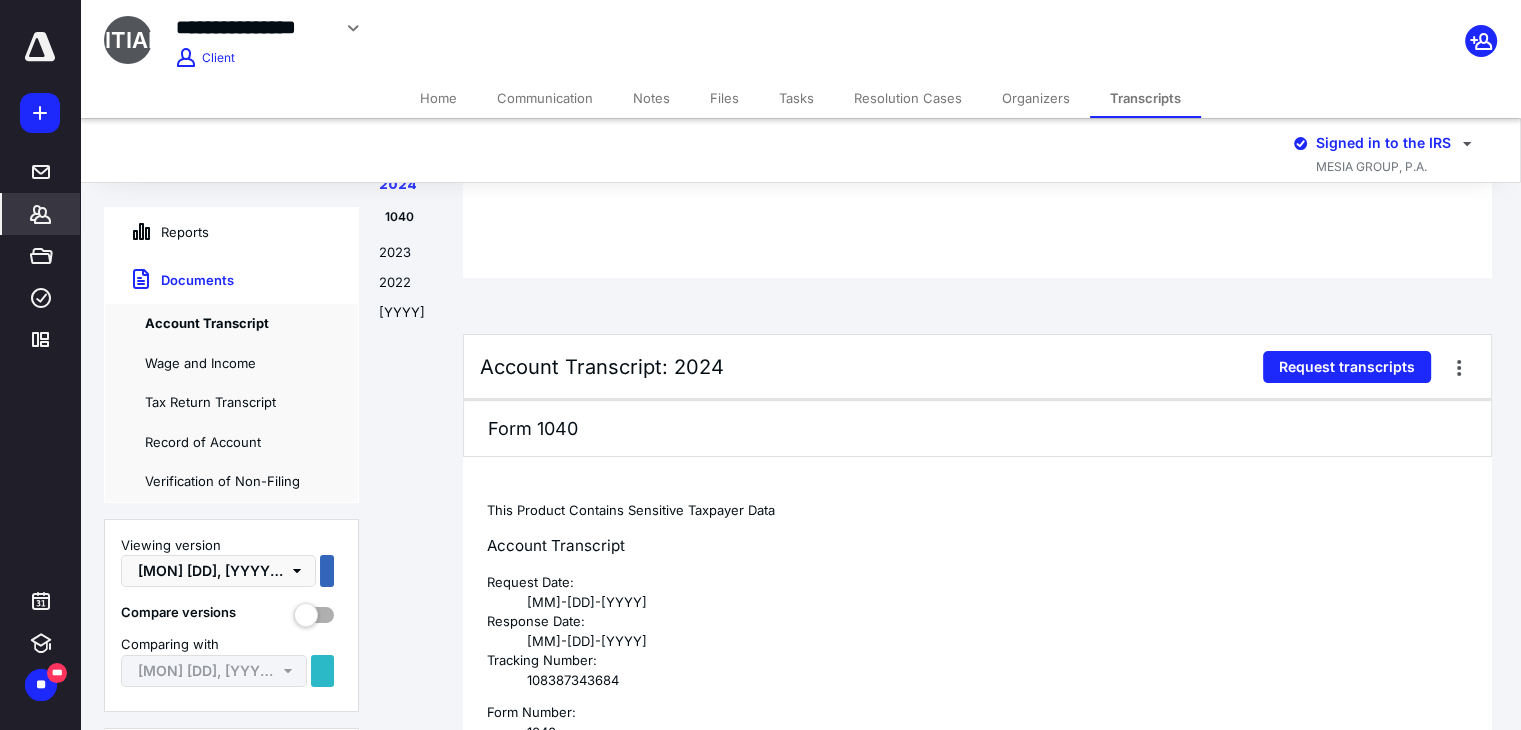 click on "Response Date:" at bounding box center [977, 622] 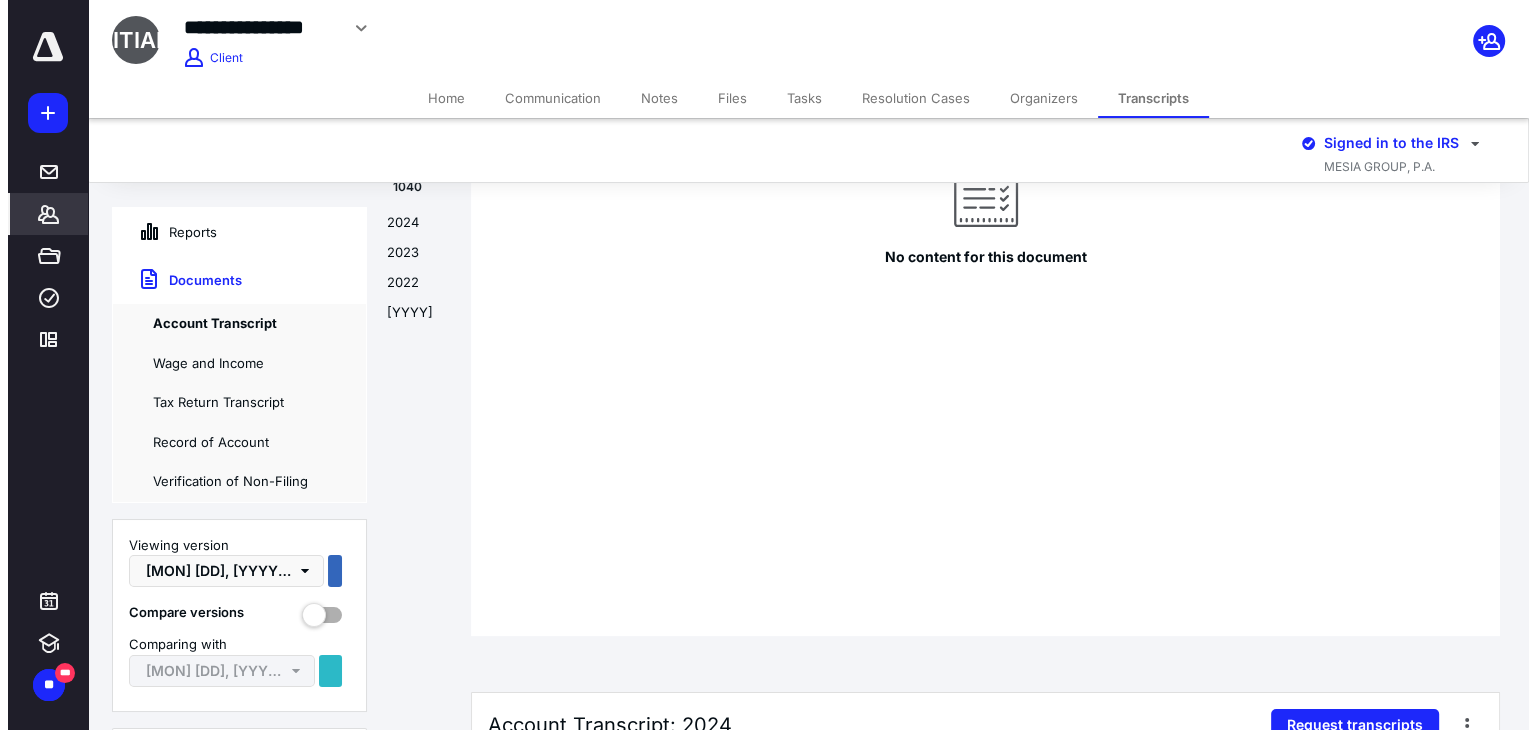 scroll, scrollTop: 0, scrollLeft: 0, axis: both 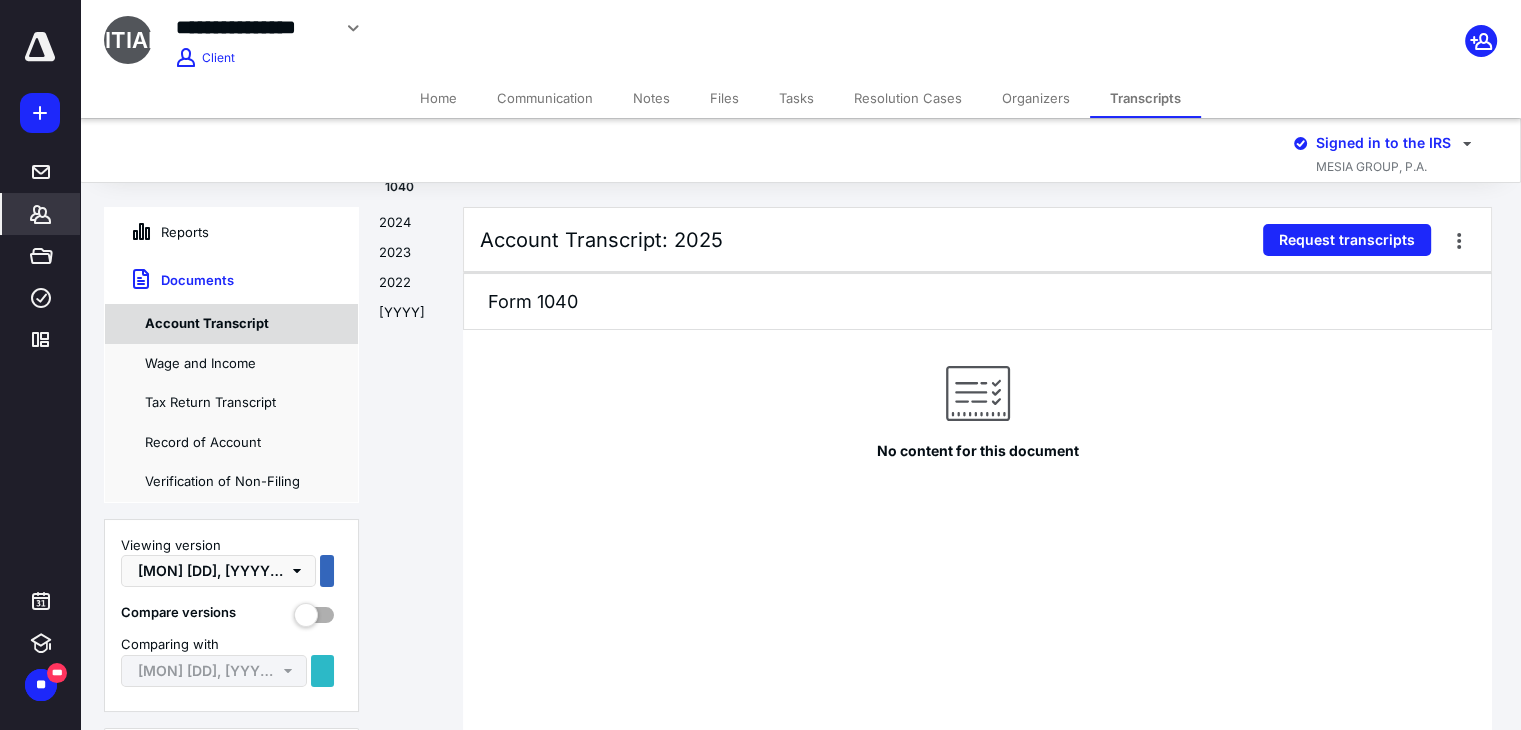 click on "Account Transcript" at bounding box center (231, 324) 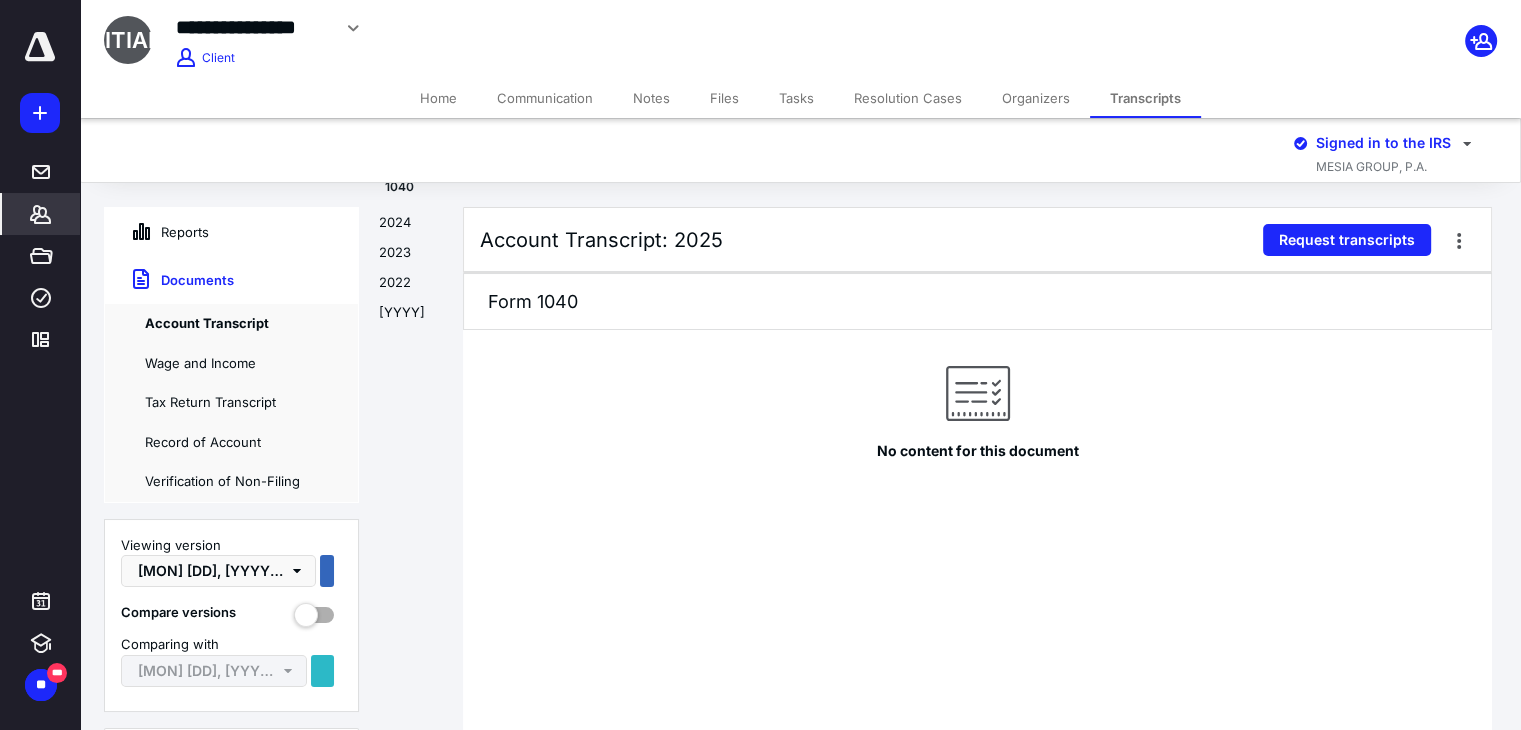click on "Documents Account Transcript Wage and Income Tax Return Transcript Record of Account Verification of Non-Filing" at bounding box center (231, 379) 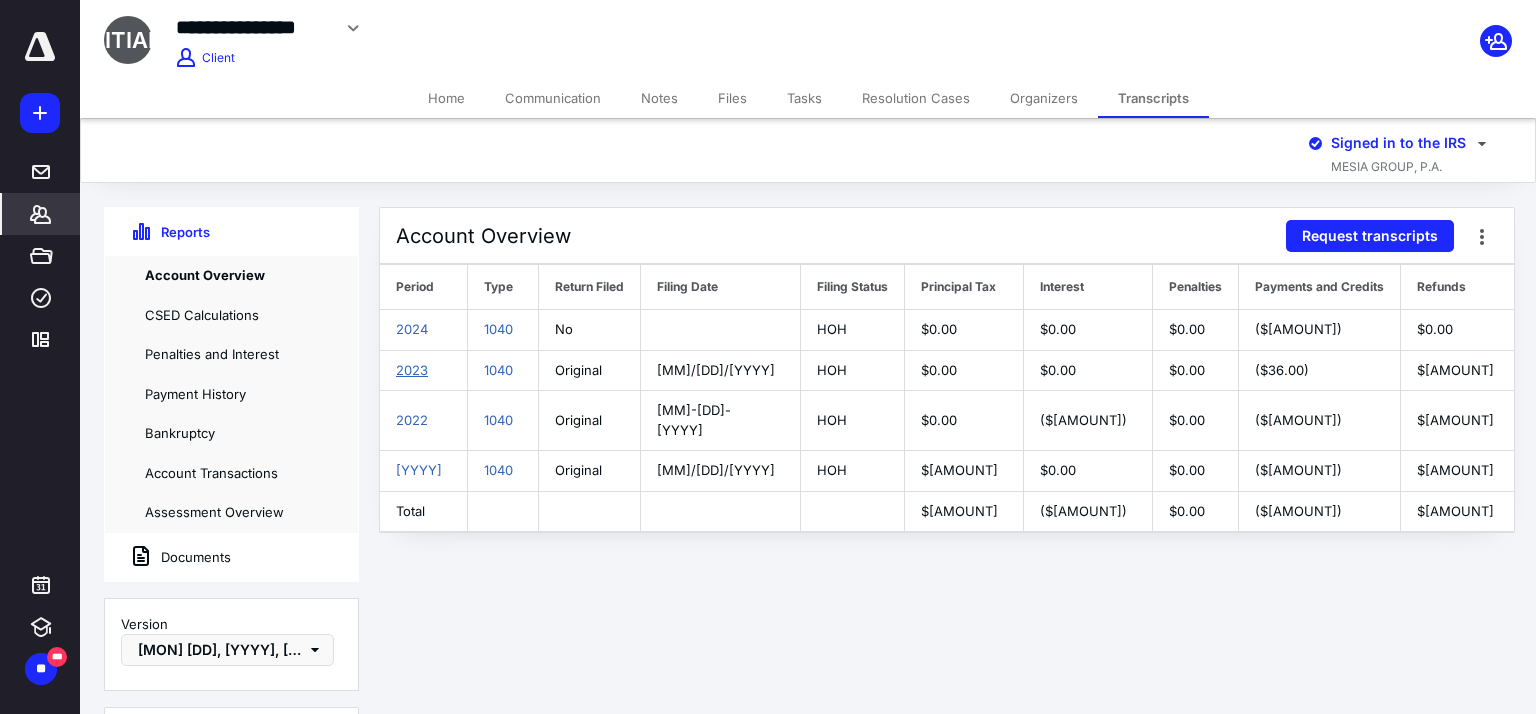 click on "2023" at bounding box center [412, 370] 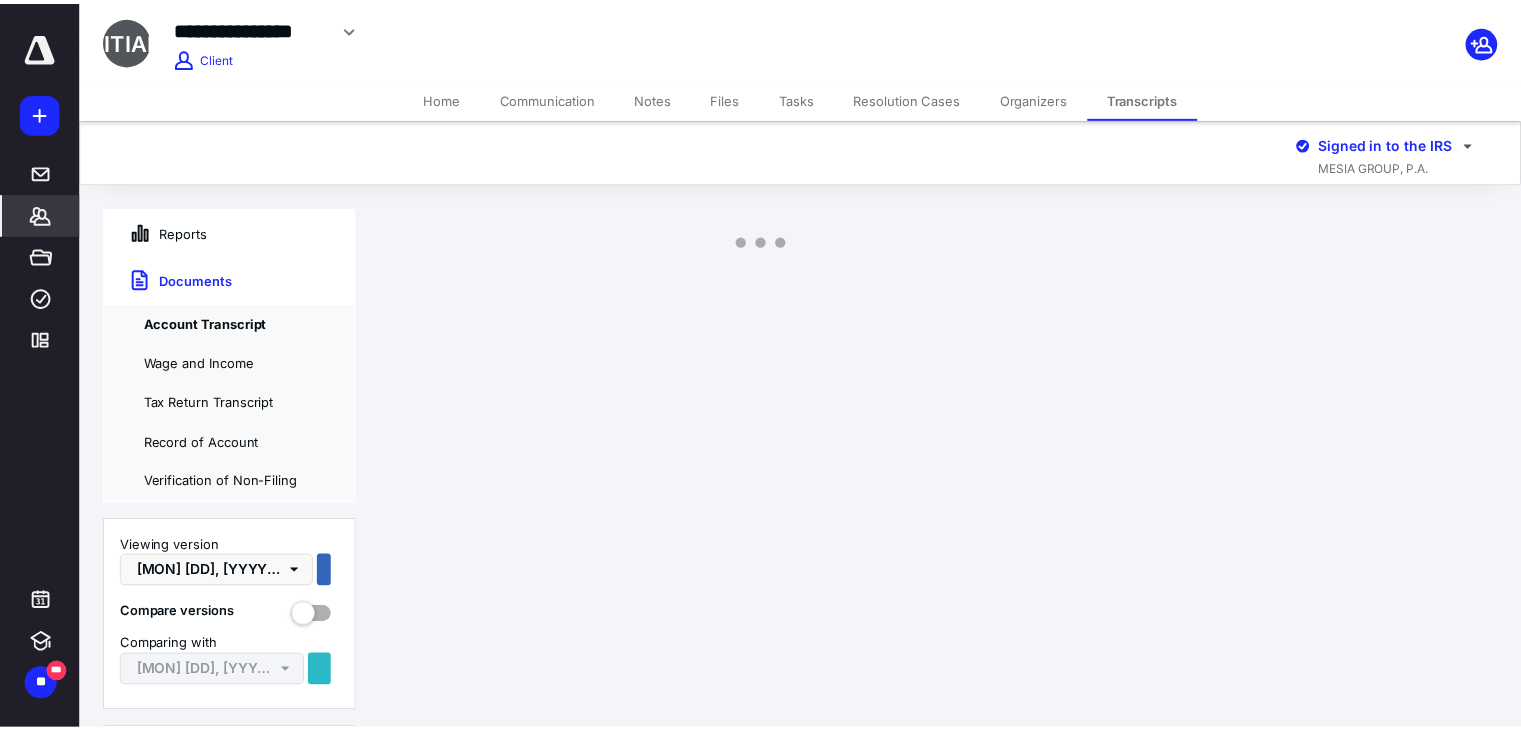 scroll, scrollTop: 1981, scrollLeft: 0, axis: vertical 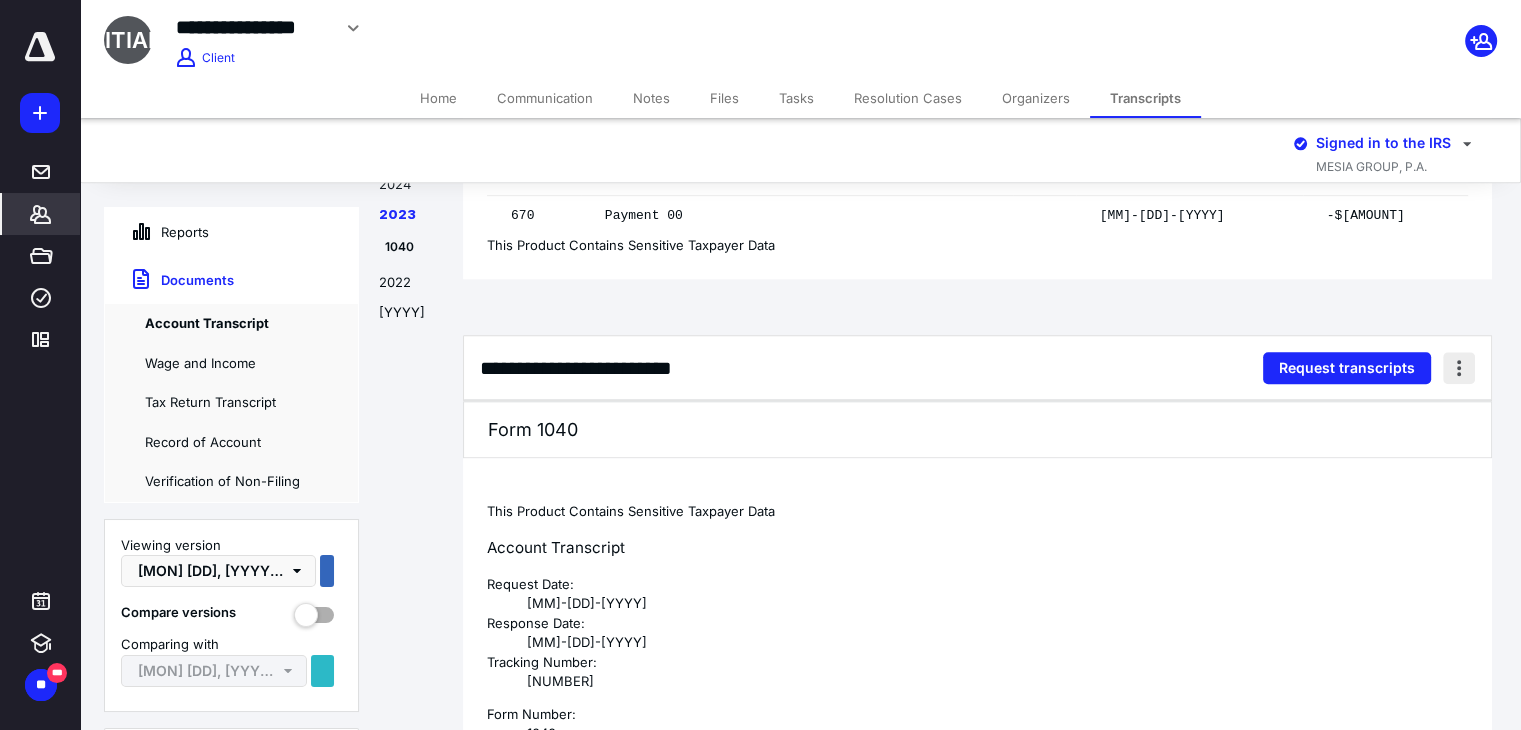 click at bounding box center (1459, 368) 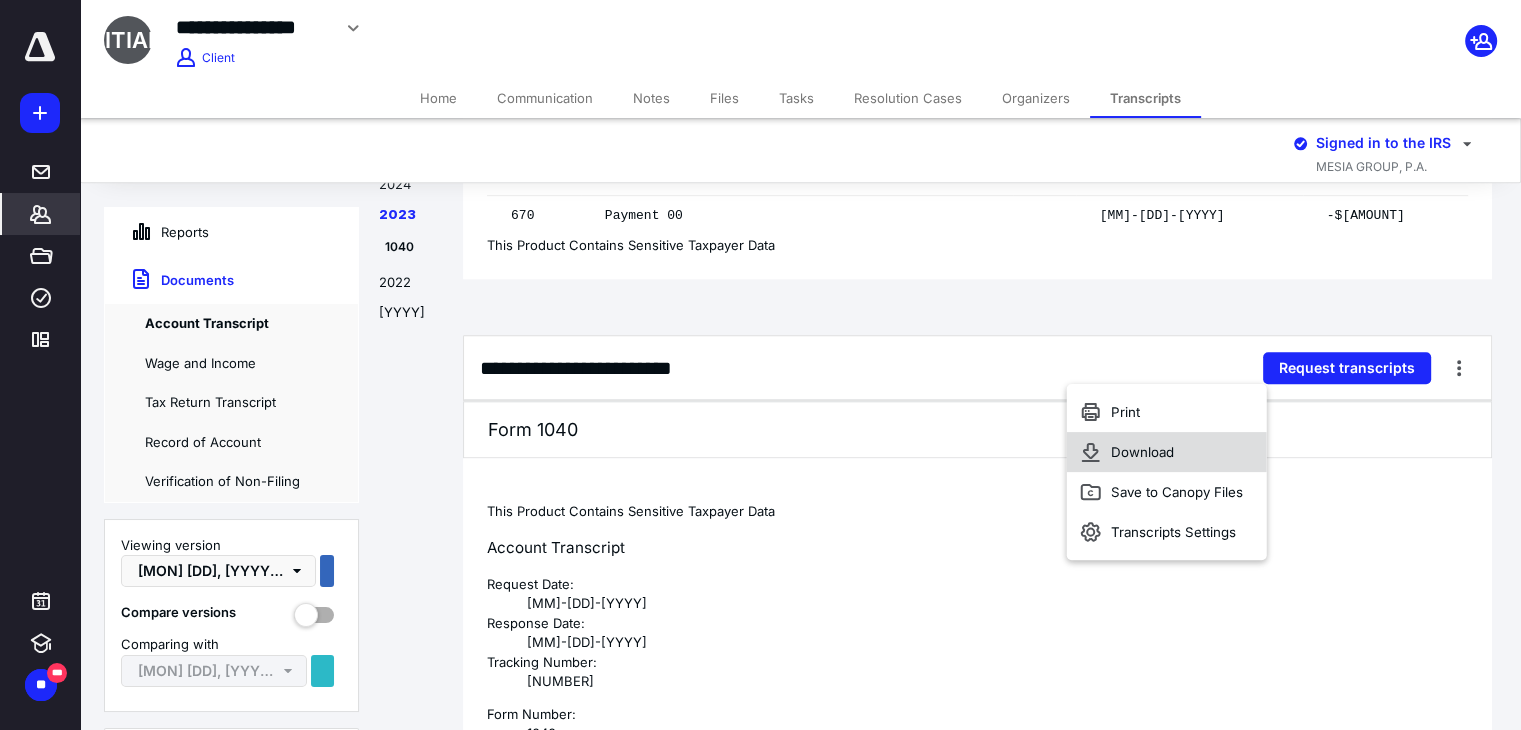 click on "Download" at bounding box center (1166, 452) 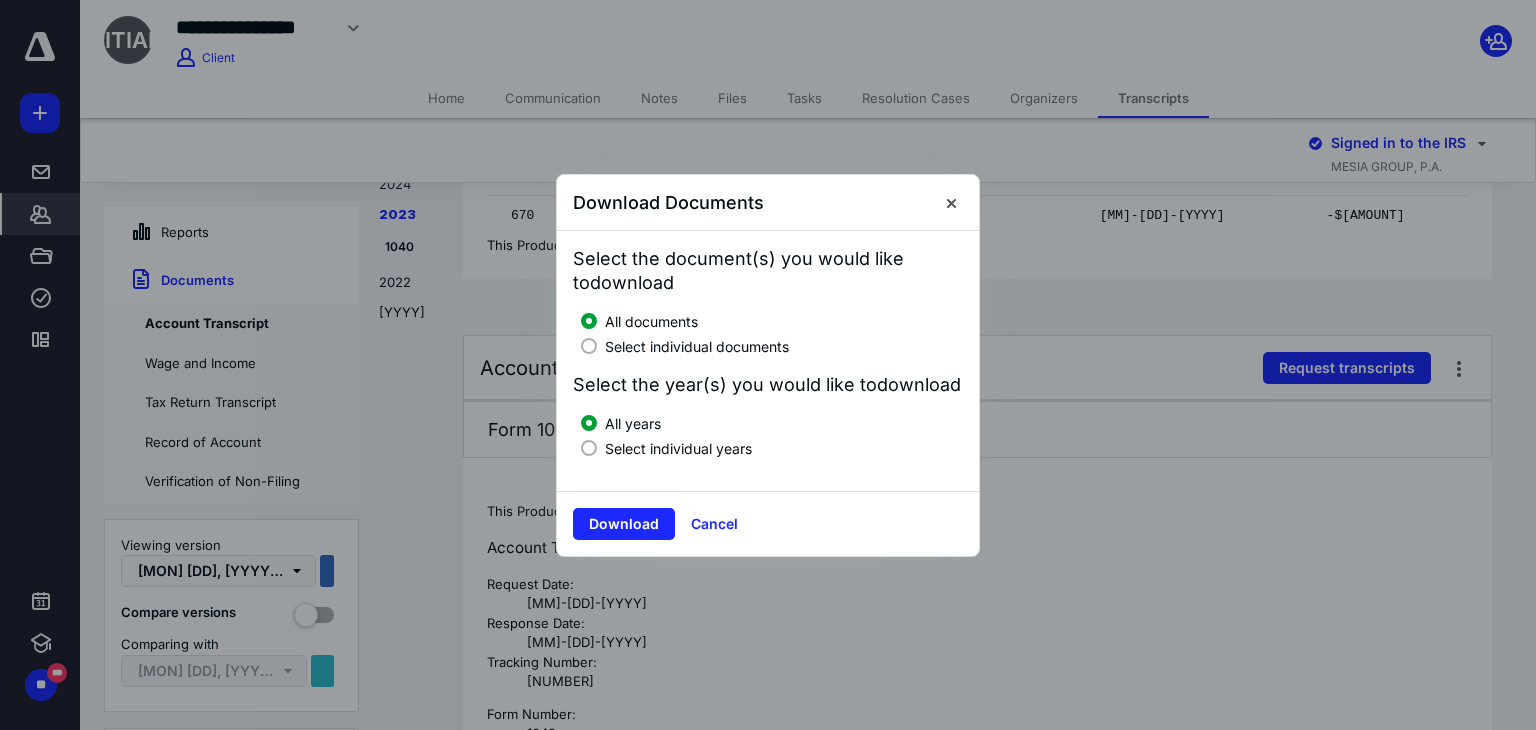 click on "Select individual years" at bounding box center (678, 448) 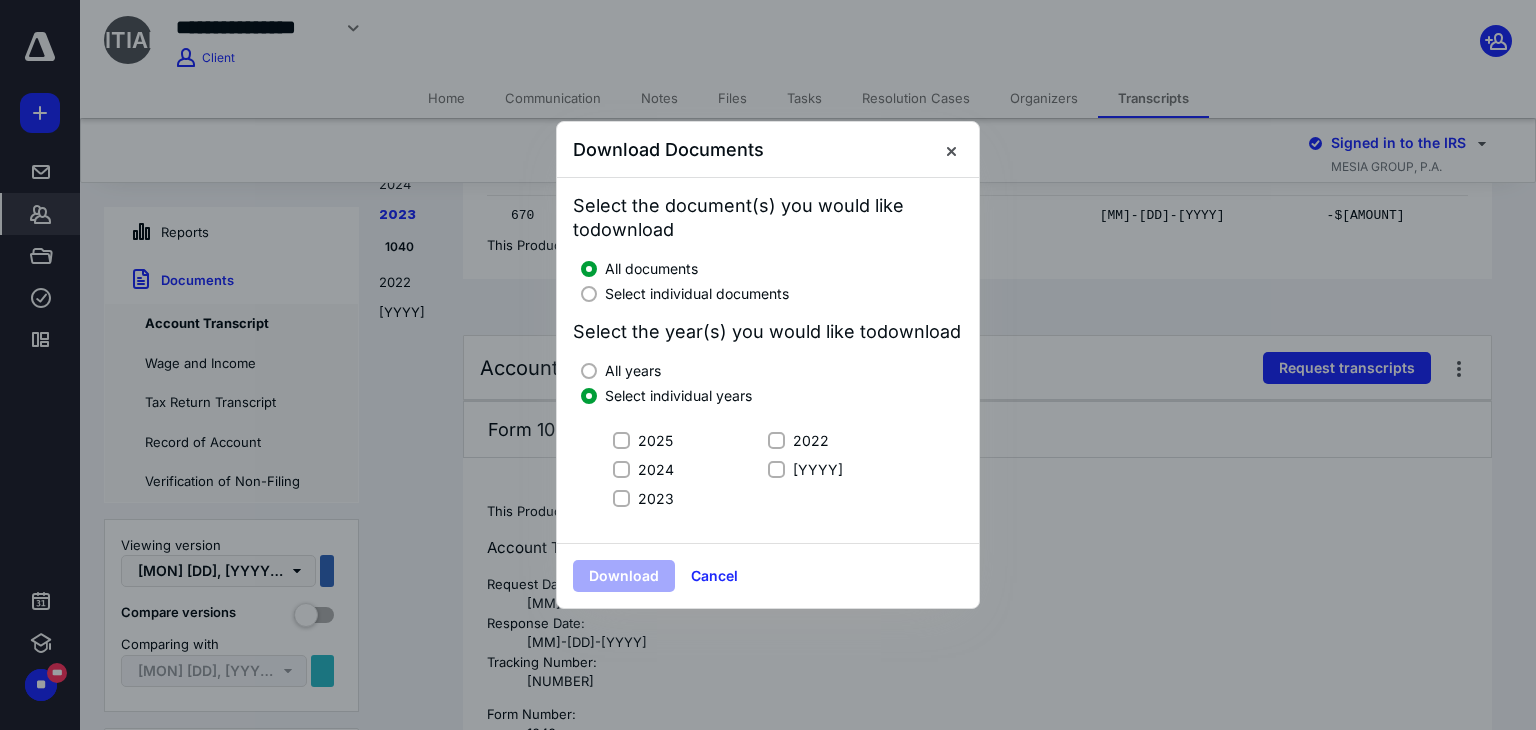 click on "2023" at bounding box center (656, 498) 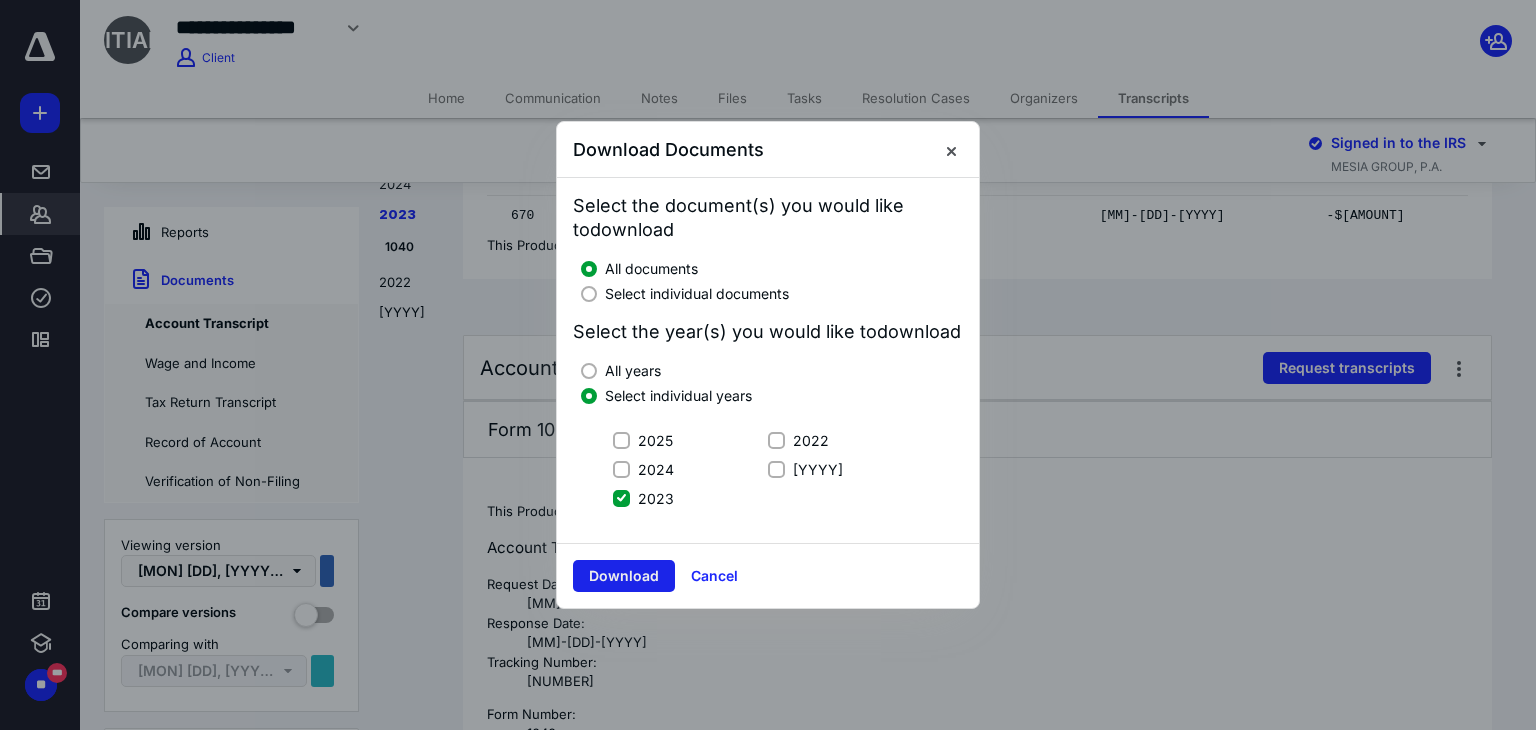 click on "Download" at bounding box center [624, 576] 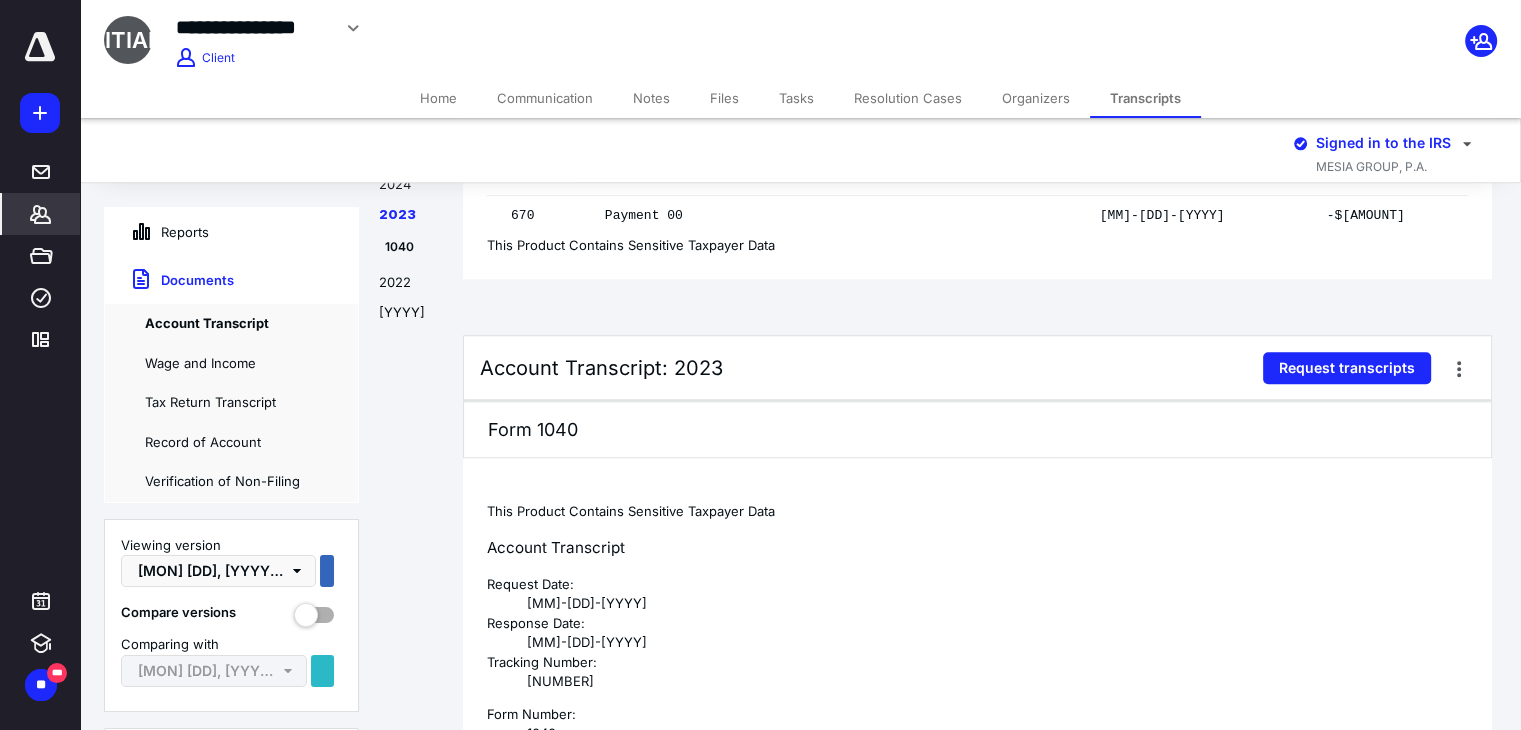 click on "2022" at bounding box center [411, 288] 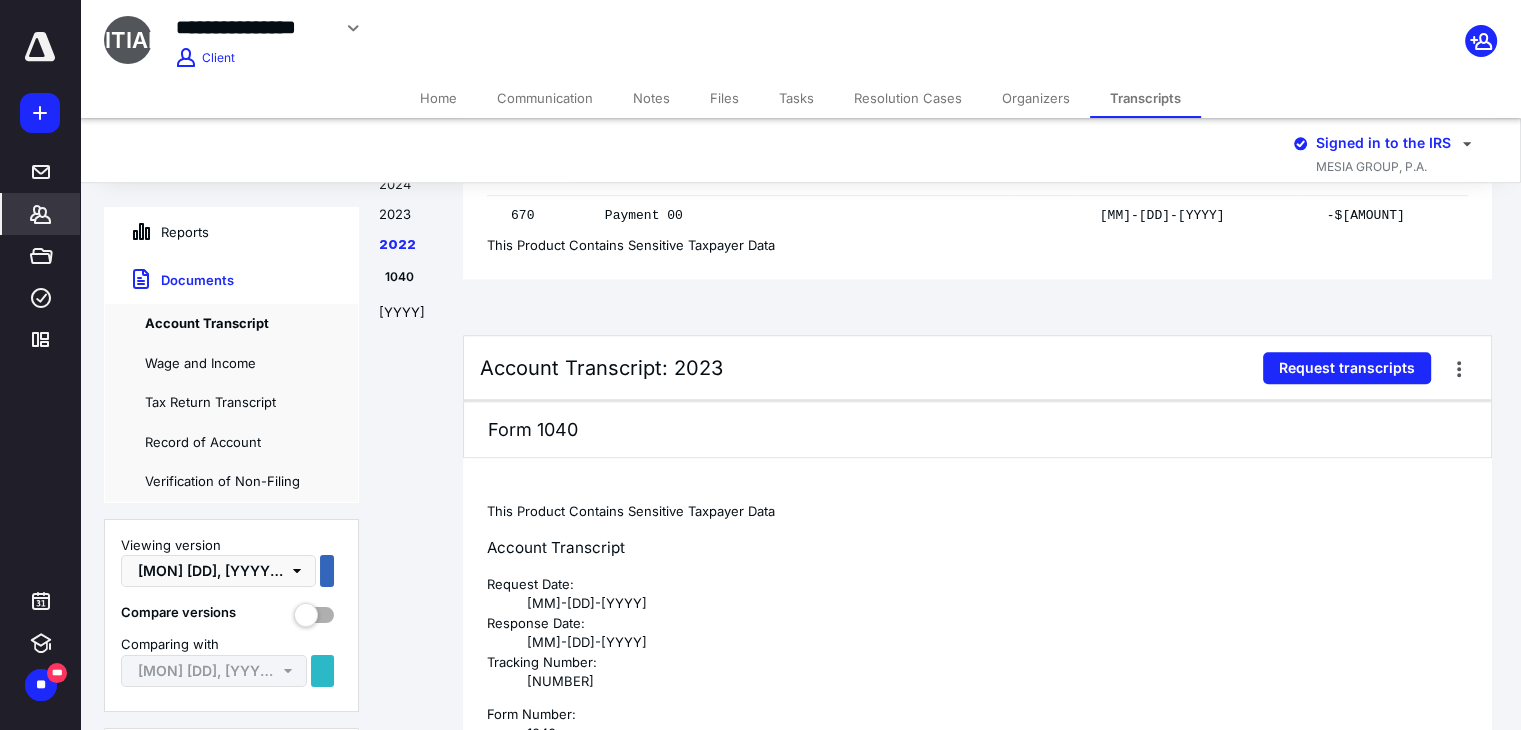 scroll, scrollTop: 3685, scrollLeft: 0, axis: vertical 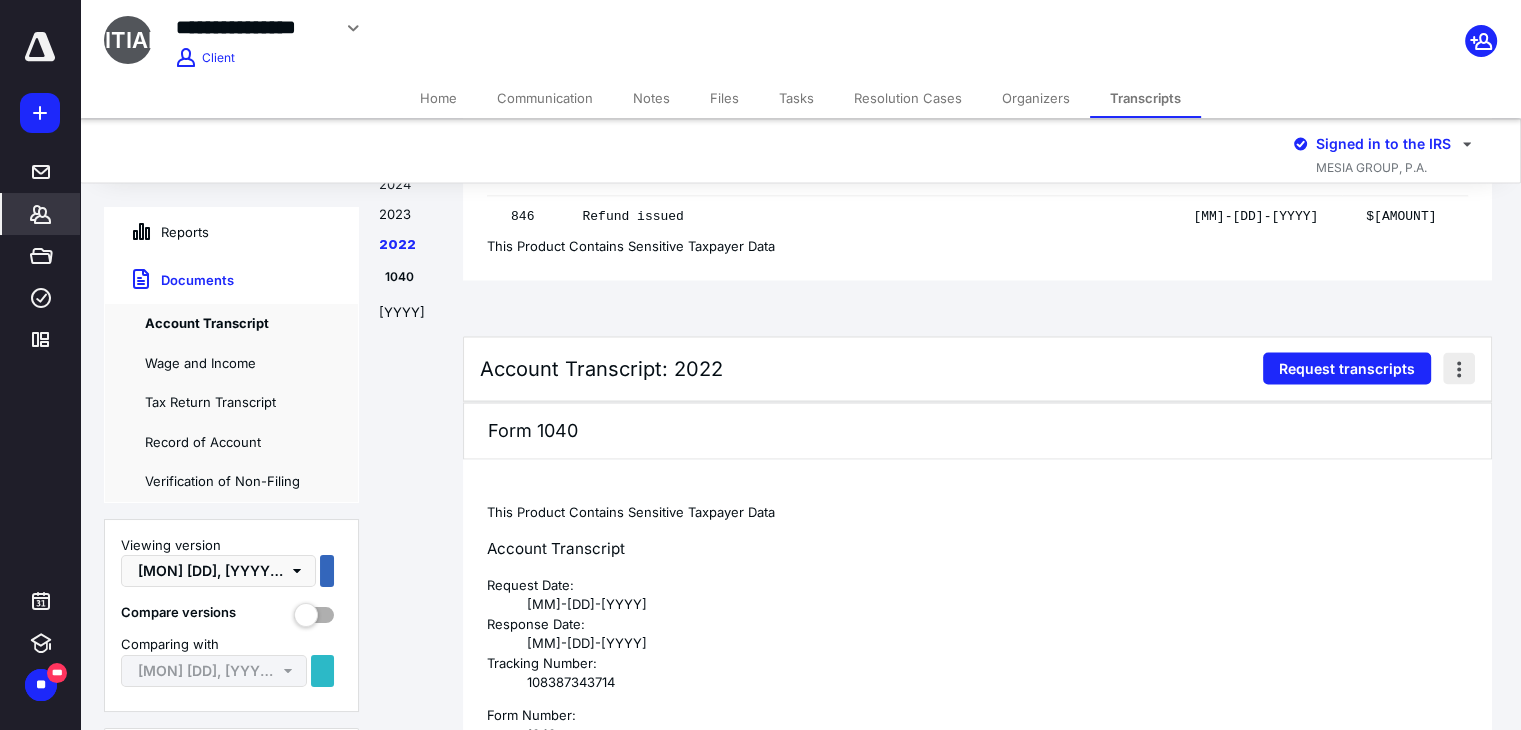 click at bounding box center (1459, 368) 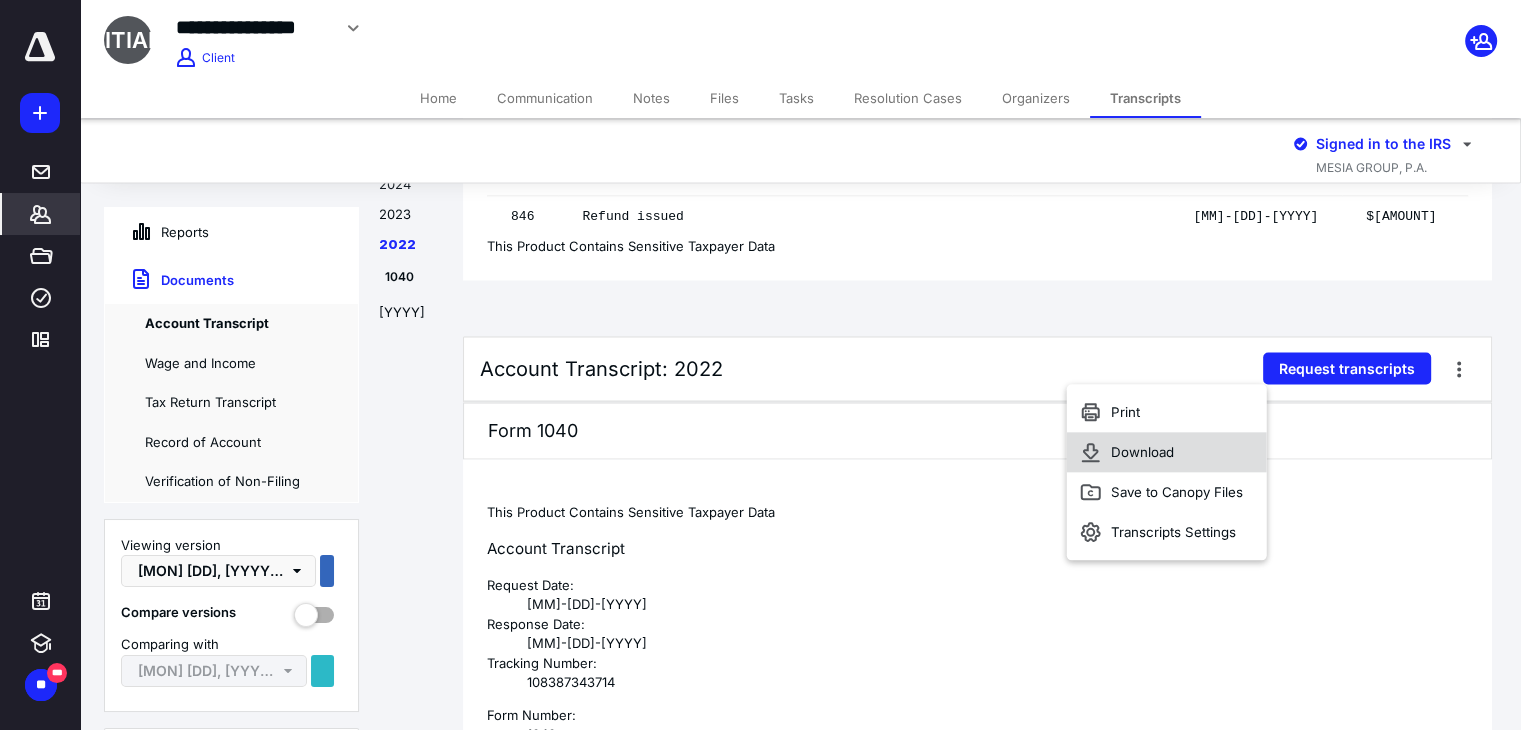 click on "Download" at bounding box center (1166, 452) 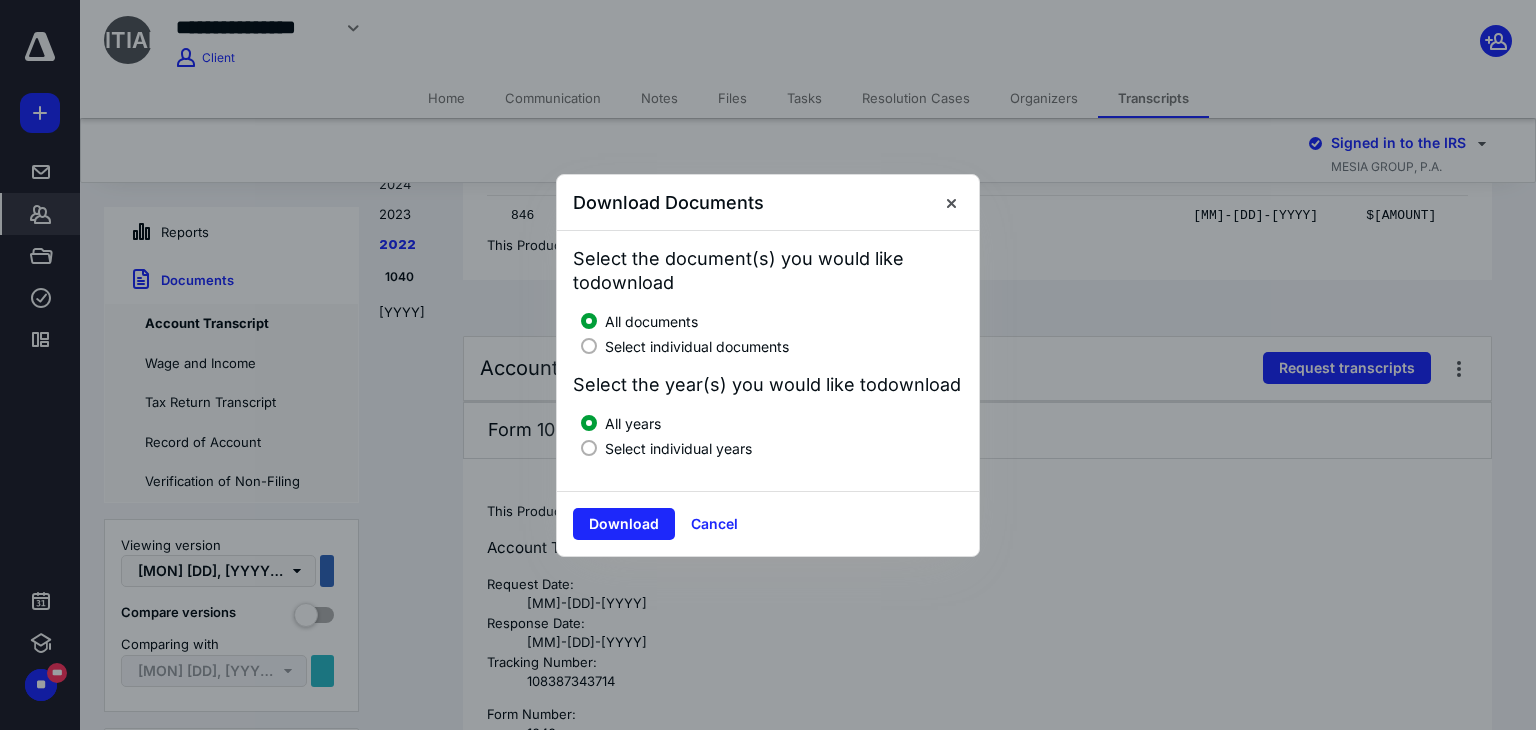 click on "Select individual years" at bounding box center [678, 448] 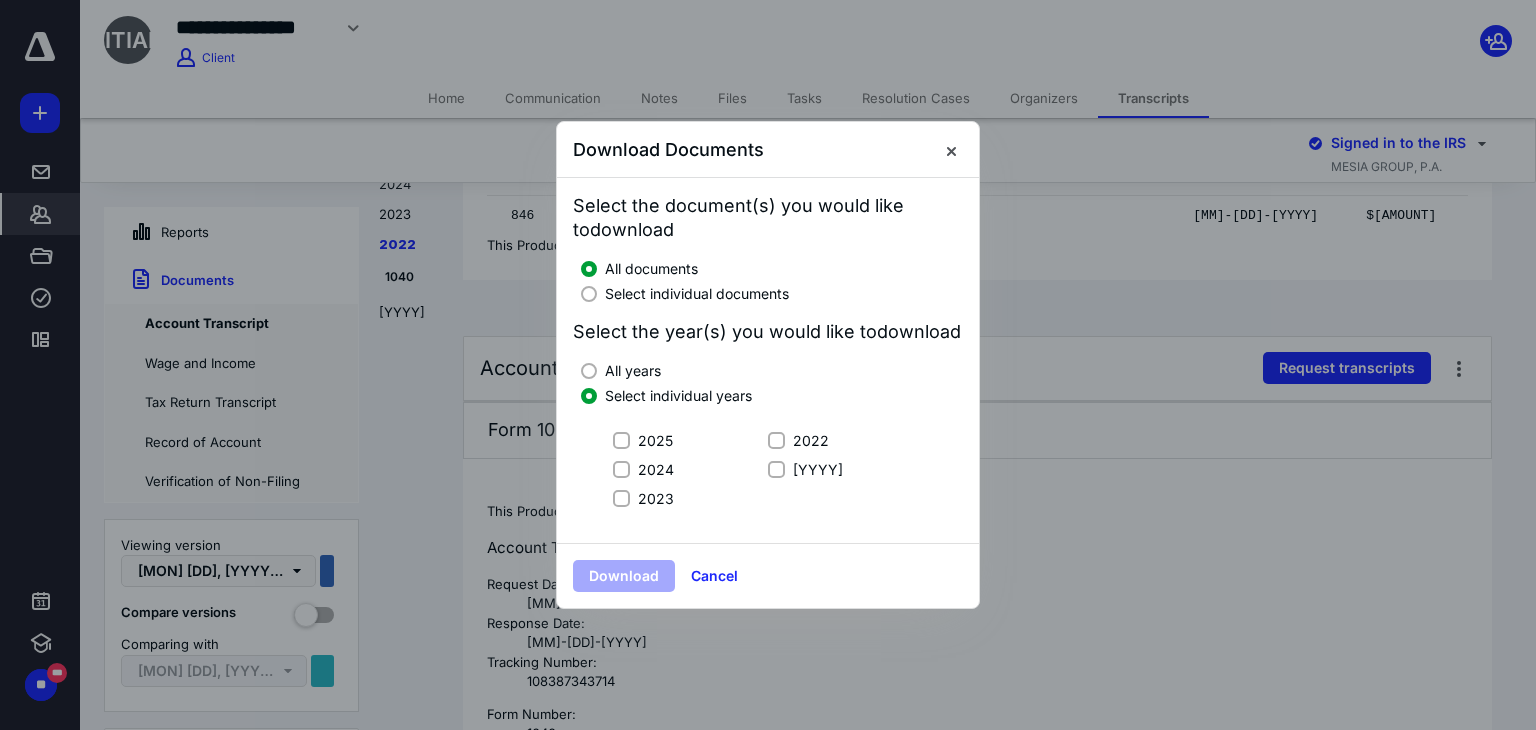 click on "2022" at bounding box center (811, 440) 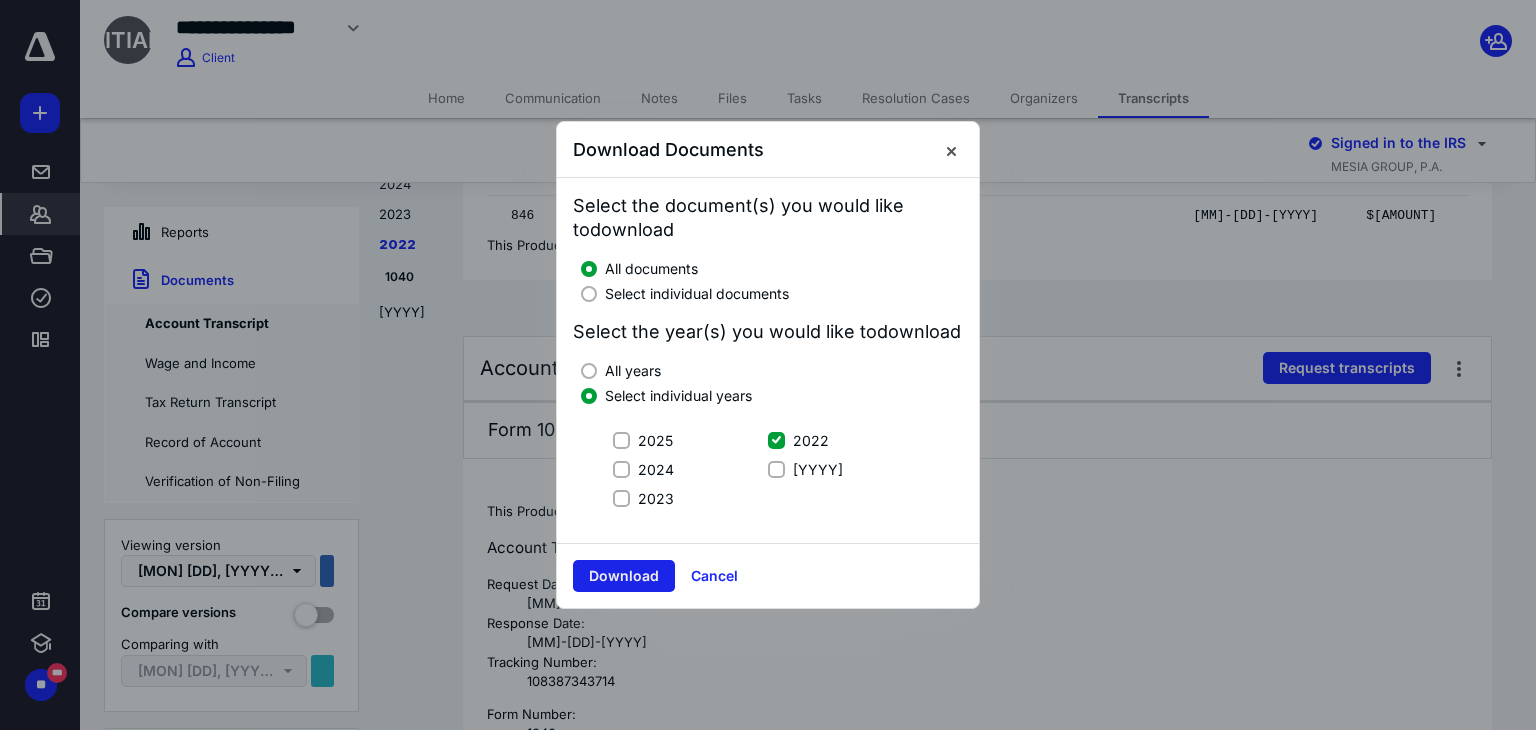 click on "Download" at bounding box center (624, 576) 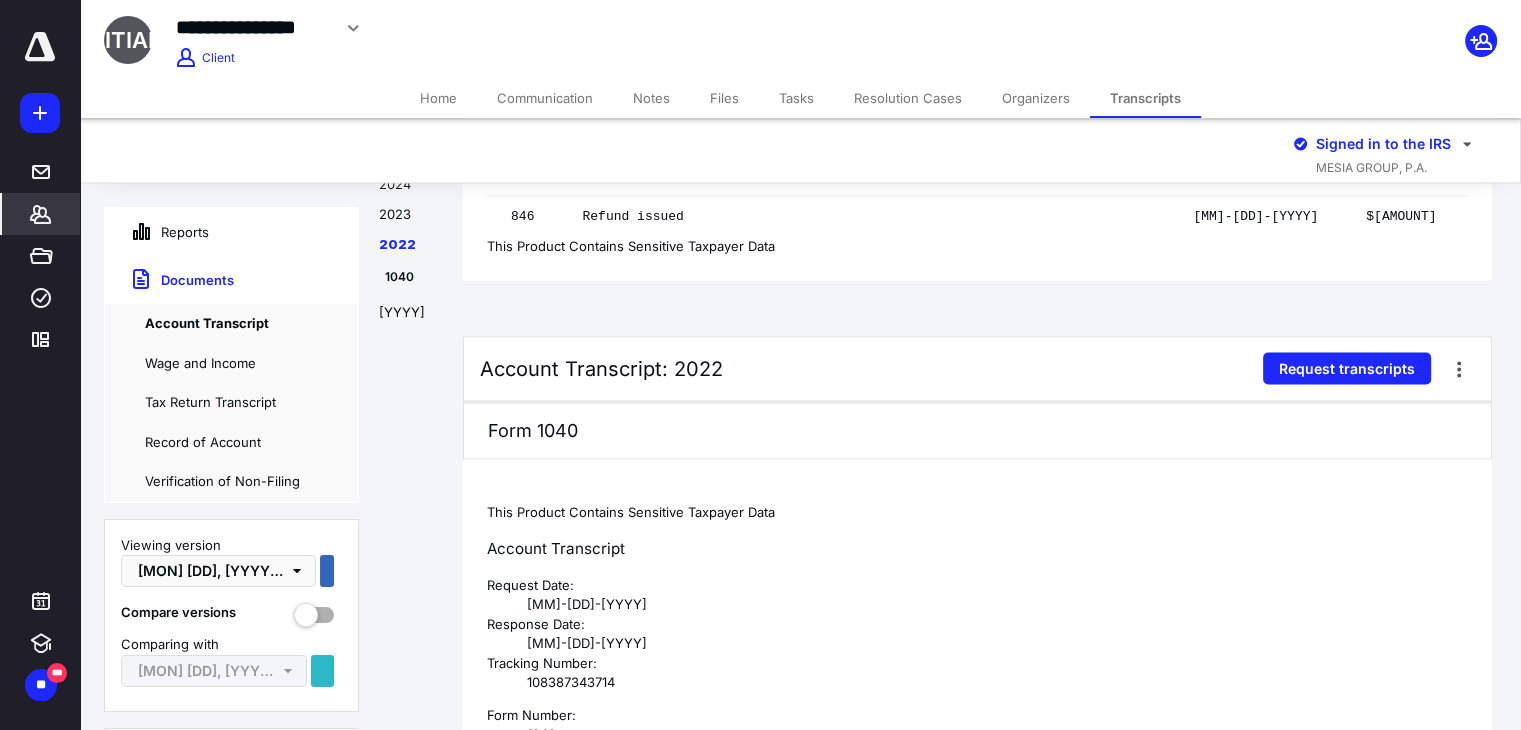 click on "2021" at bounding box center [411, 318] 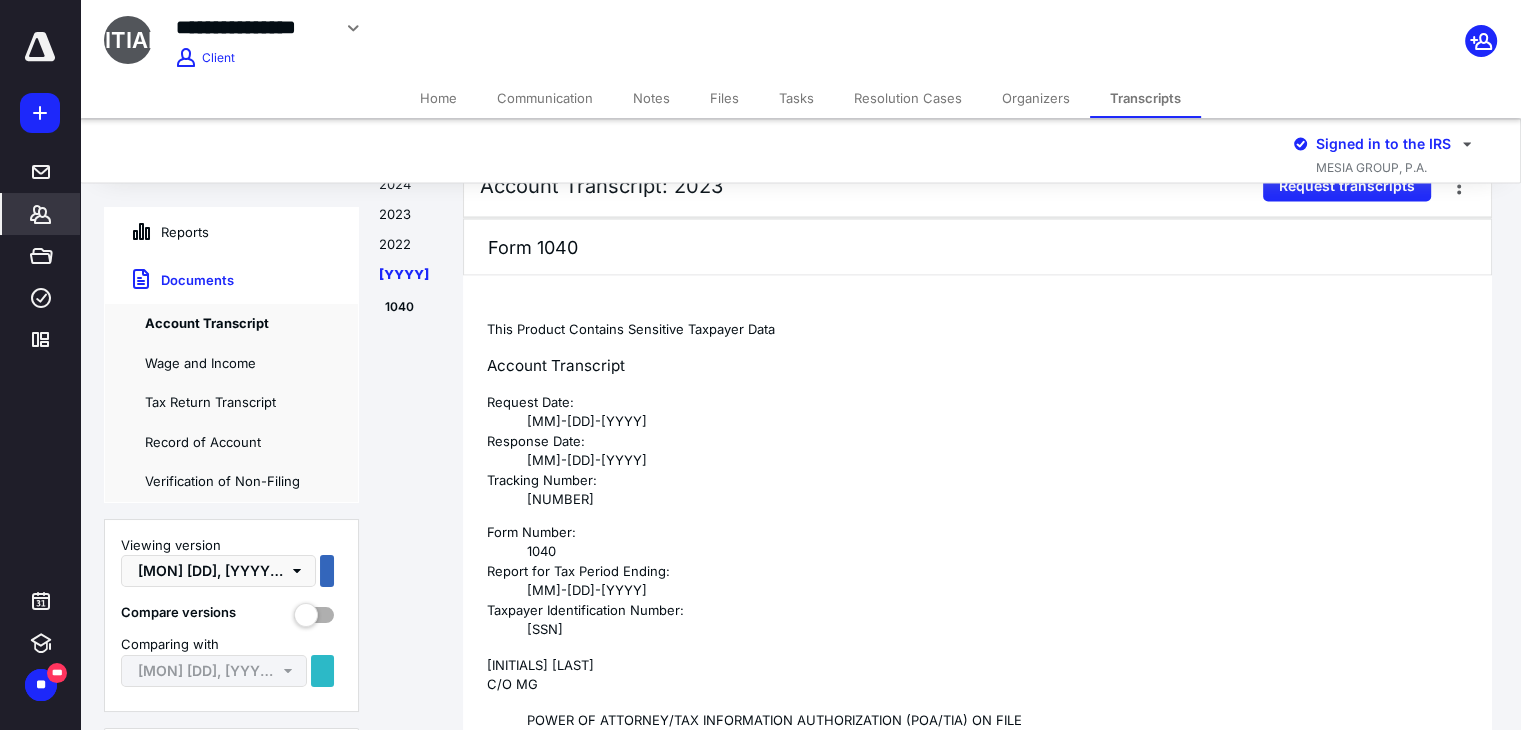 scroll, scrollTop: 7111, scrollLeft: 0, axis: vertical 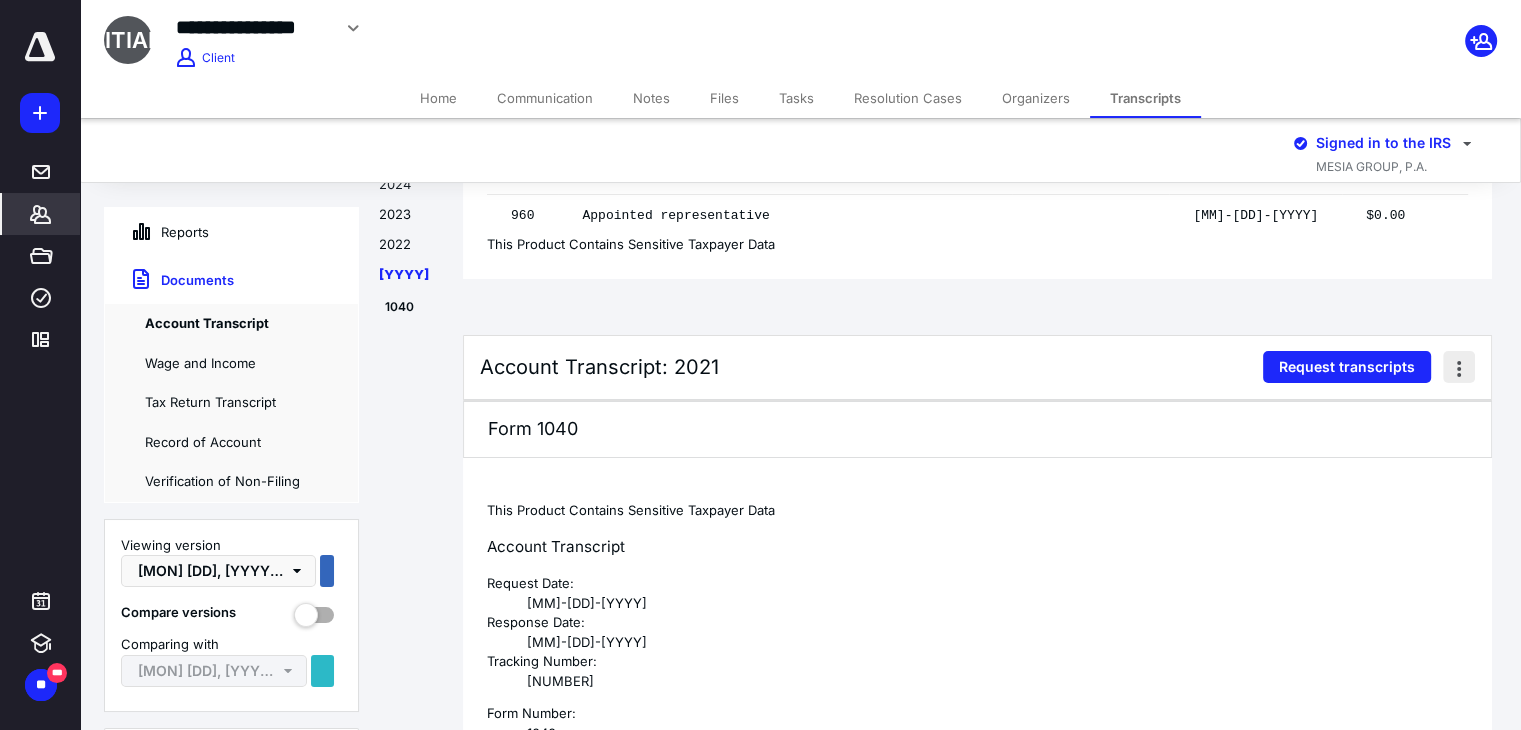 click at bounding box center (1459, 367) 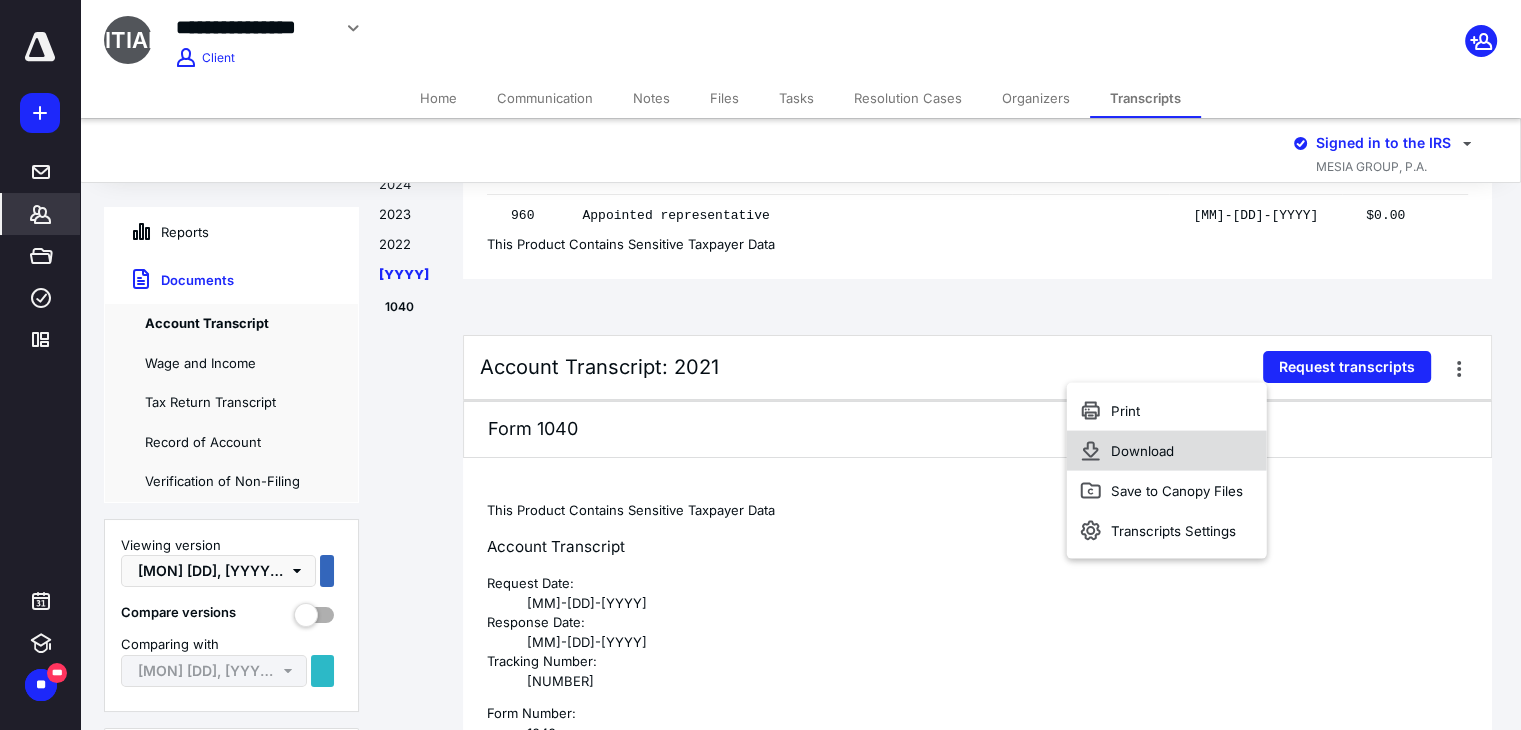 click on "Download" at bounding box center (1166, 451) 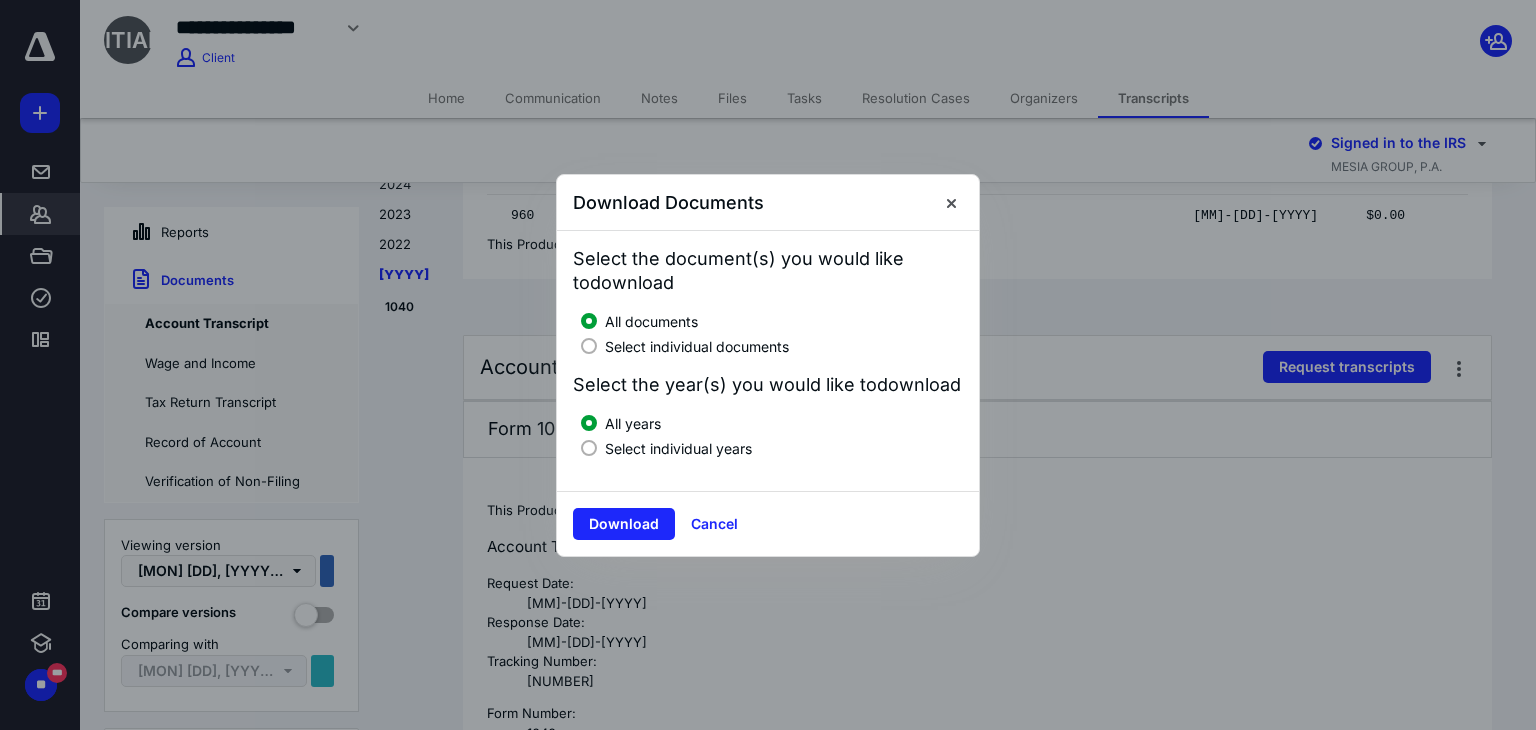click on "Select individual years" at bounding box center [678, 448] 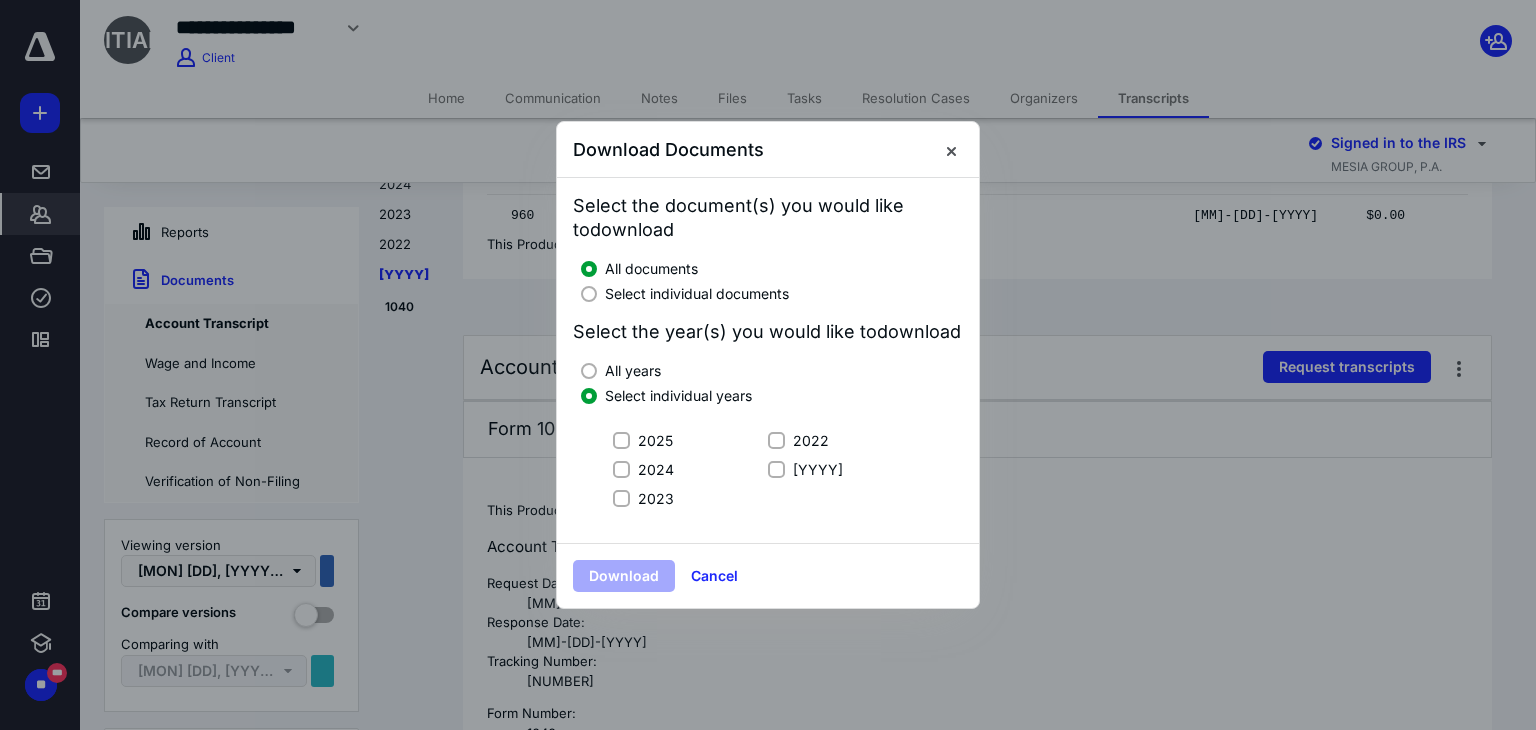 click on "2021" at bounding box center (798, 469) 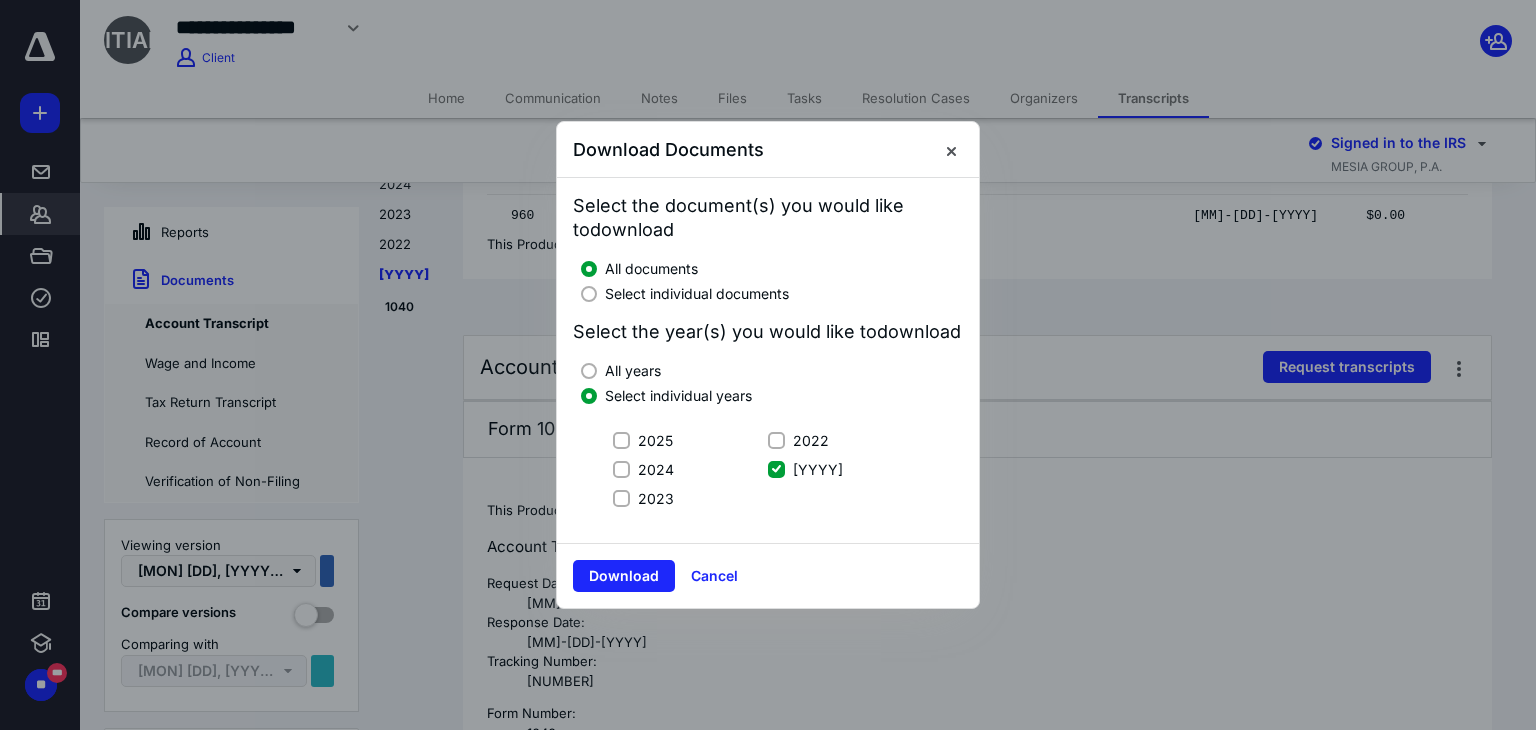 click on "Download Cancel" at bounding box center (768, 575) 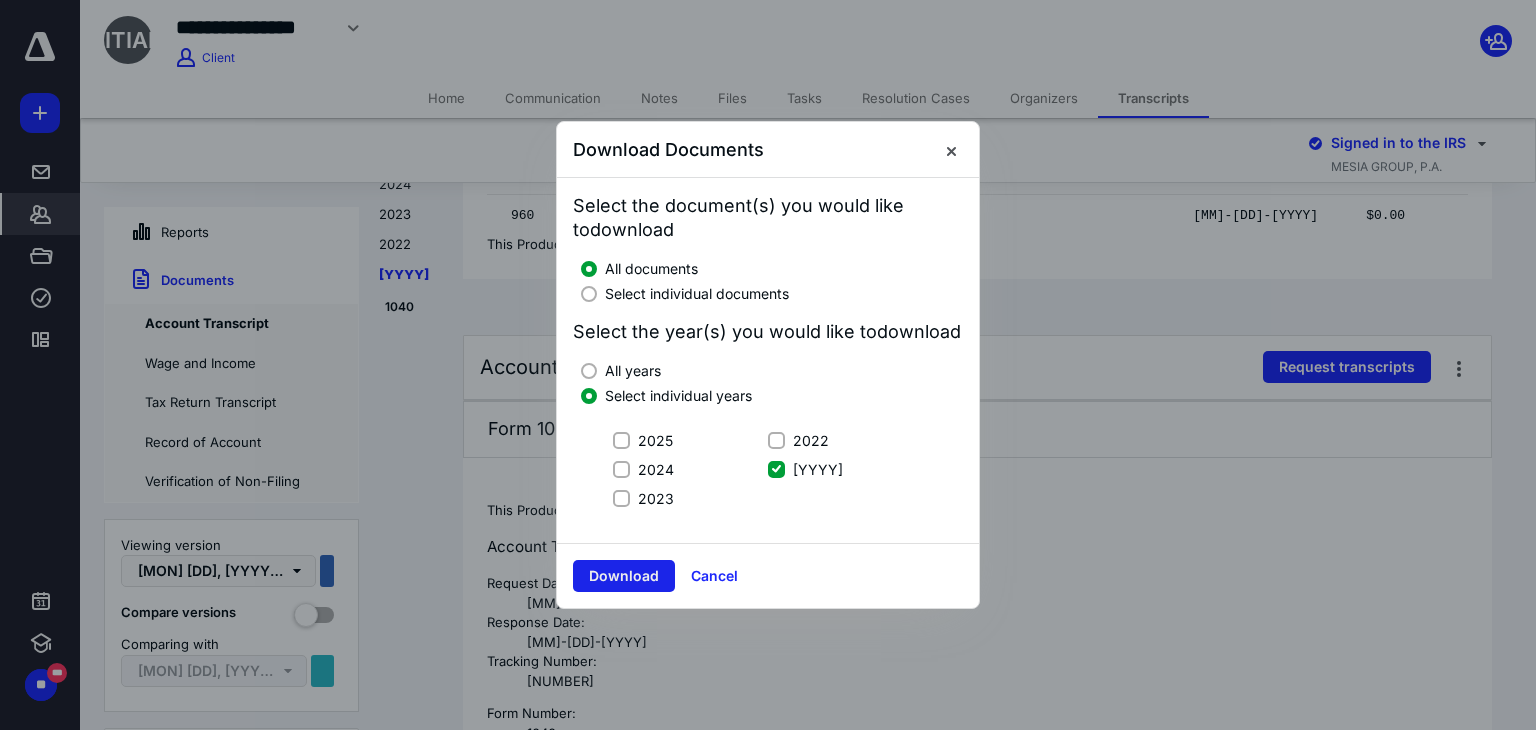 click on "Download" at bounding box center [624, 576] 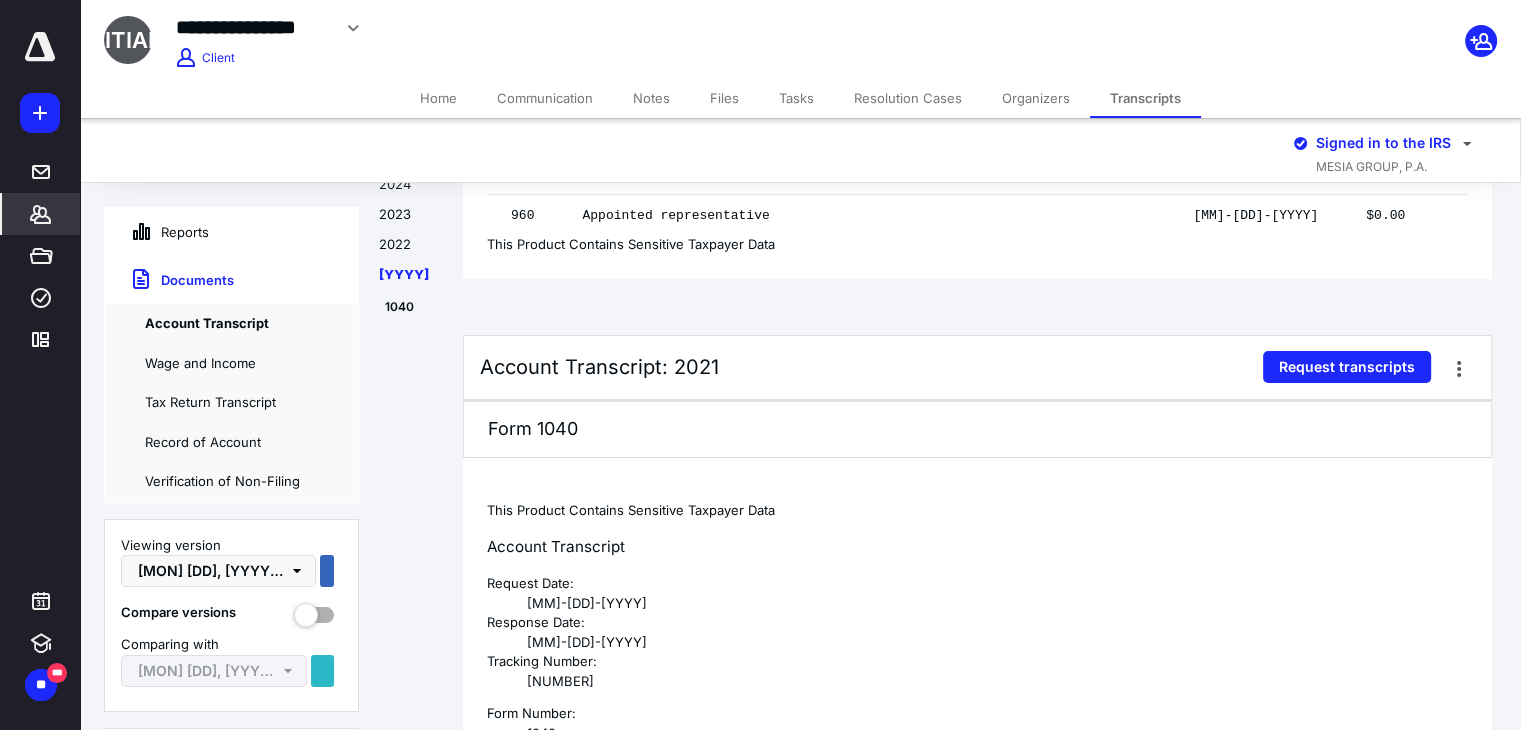click on "2024" at bounding box center (411, 190) 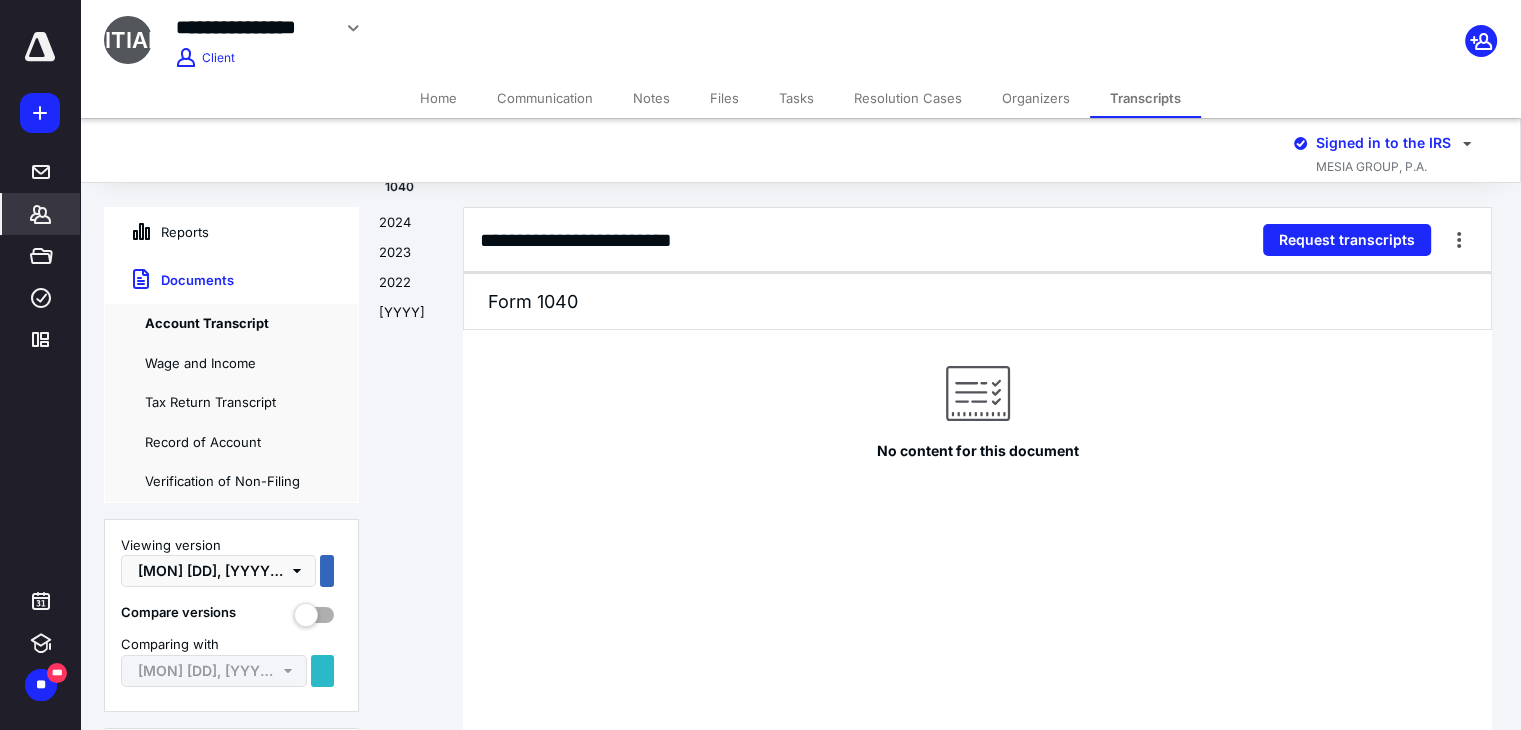 scroll, scrollTop: 0, scrollLeft: 0, axis: both 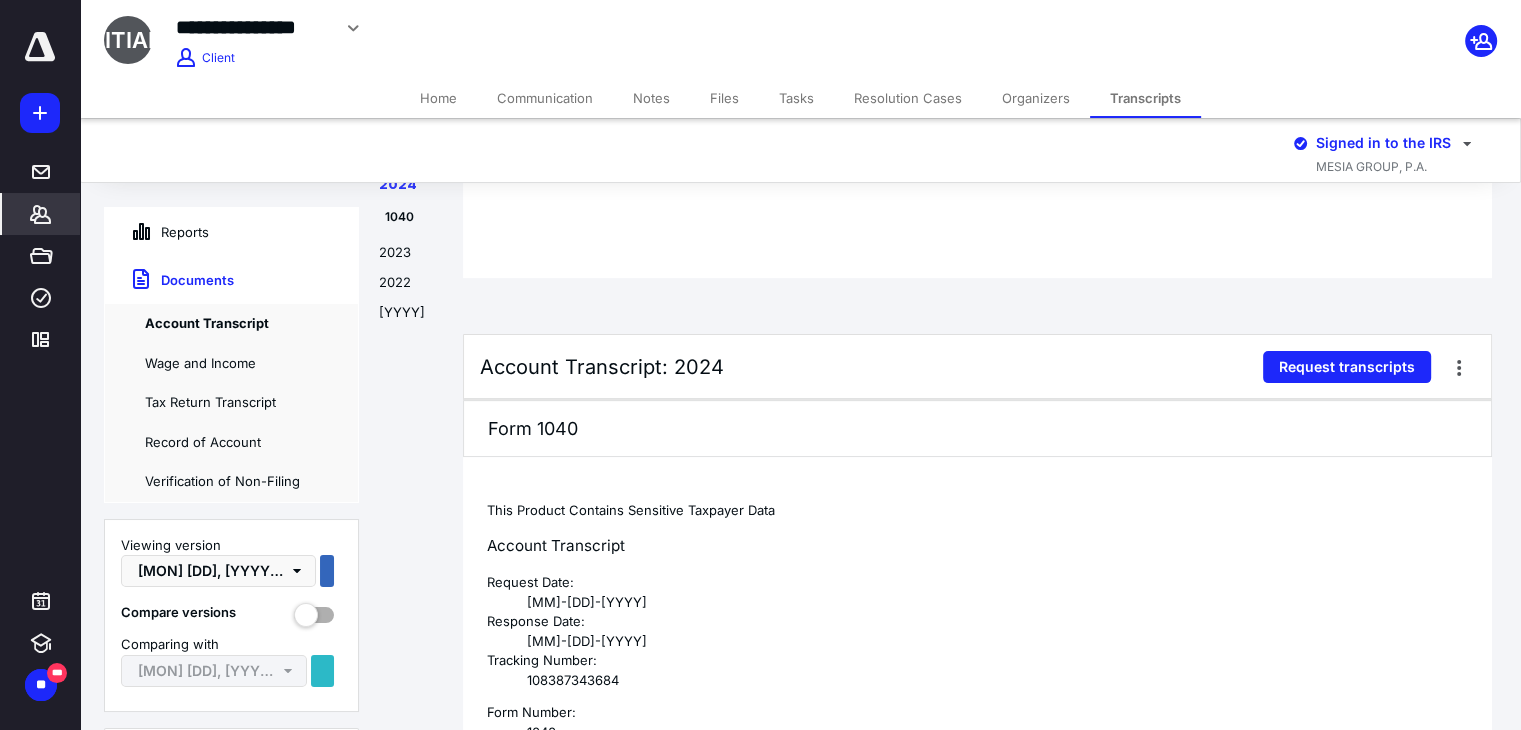 click on "2023" at bounding box center (411, 258) 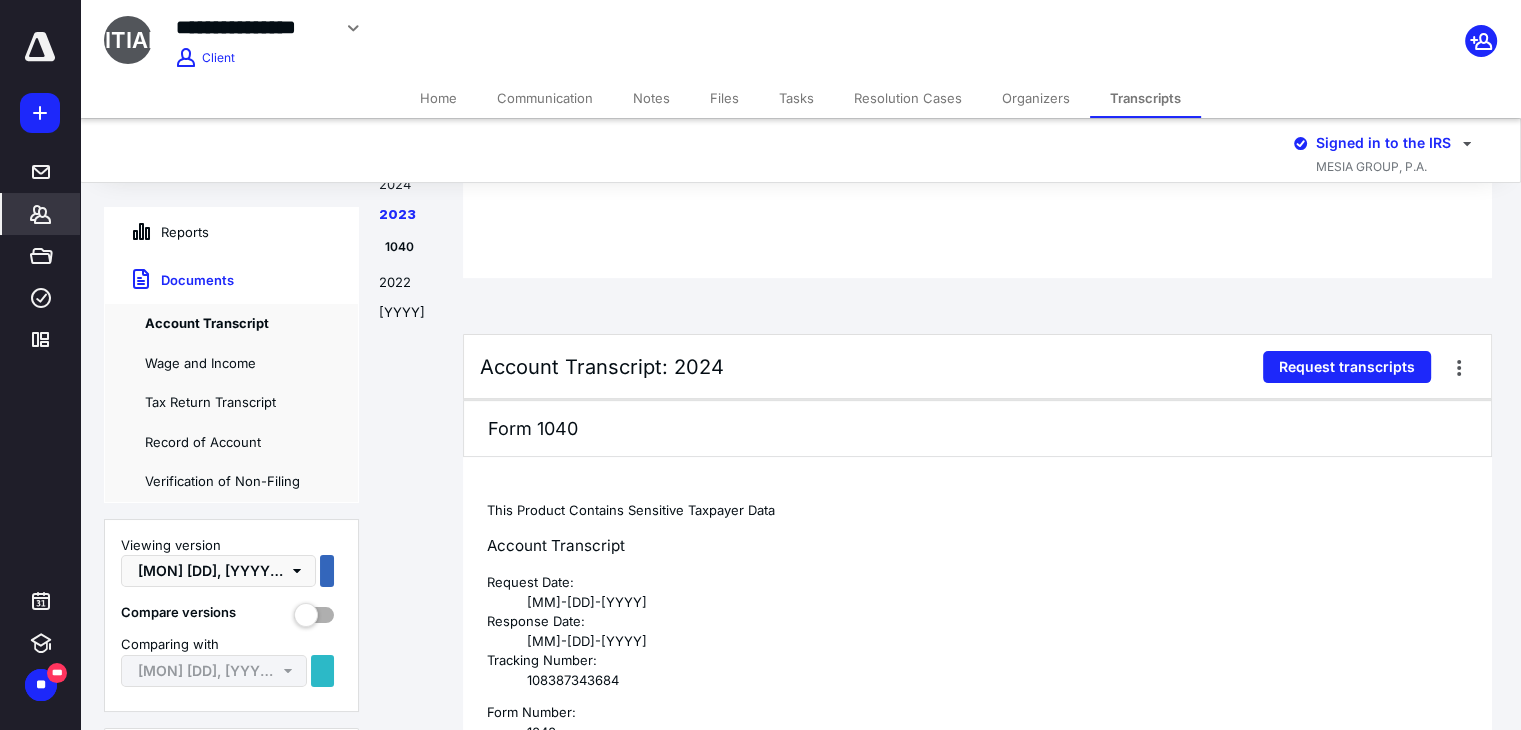 scroll, scrollTop: 1981, scrollLeft: 0, axis: vertical 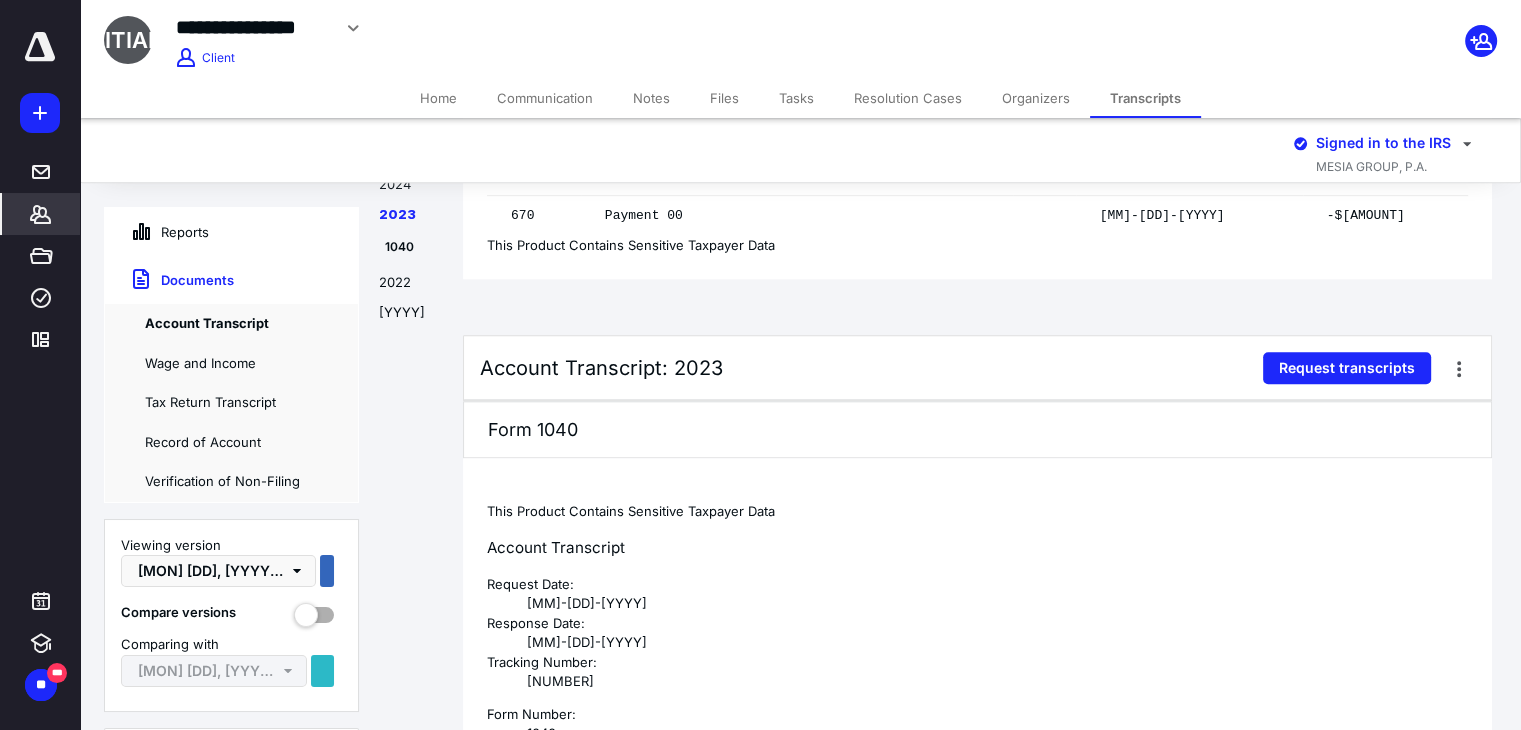 click on "2024" at bounding box center [411, 190] 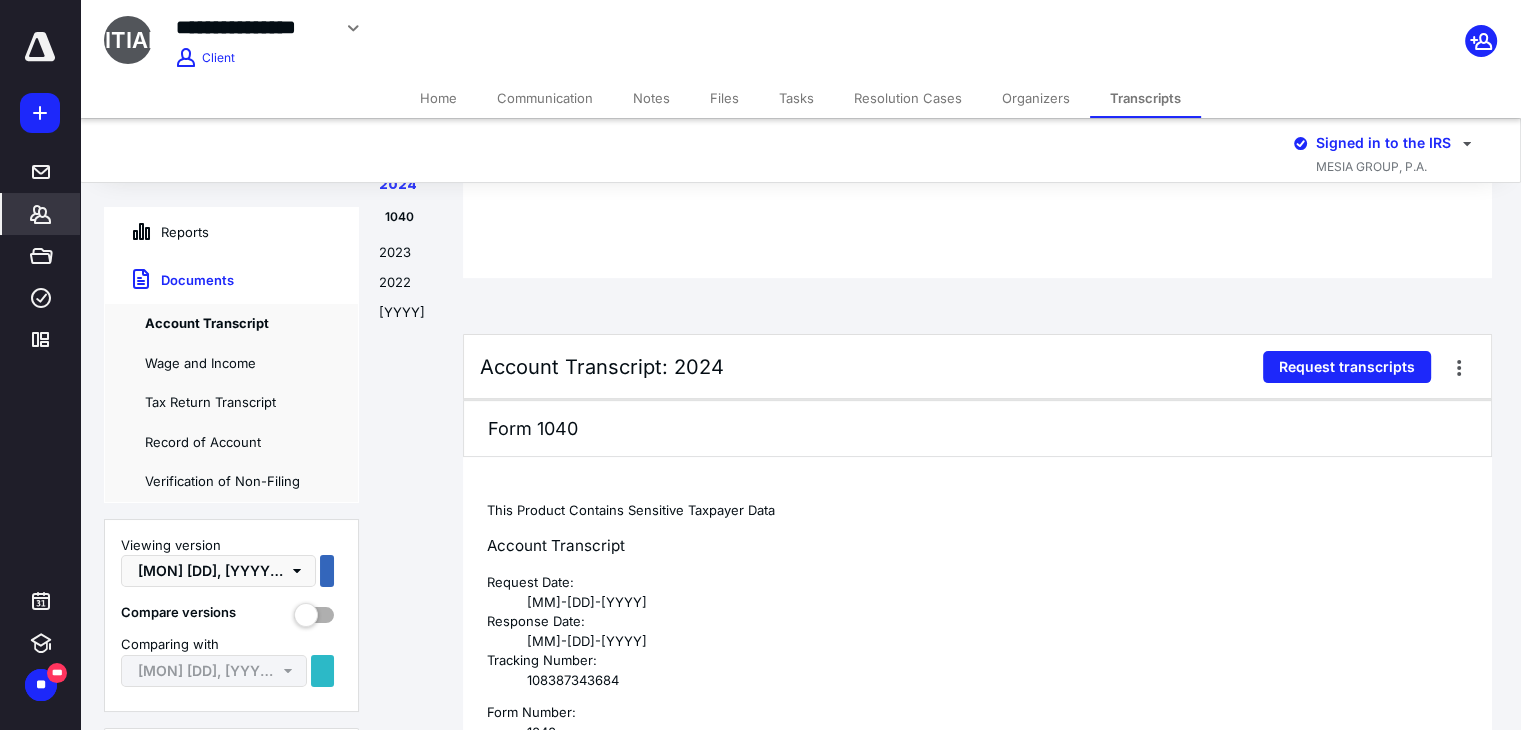 click on "Account Transcript: 2024 Request transcripts" at bounding box center [977, 367] 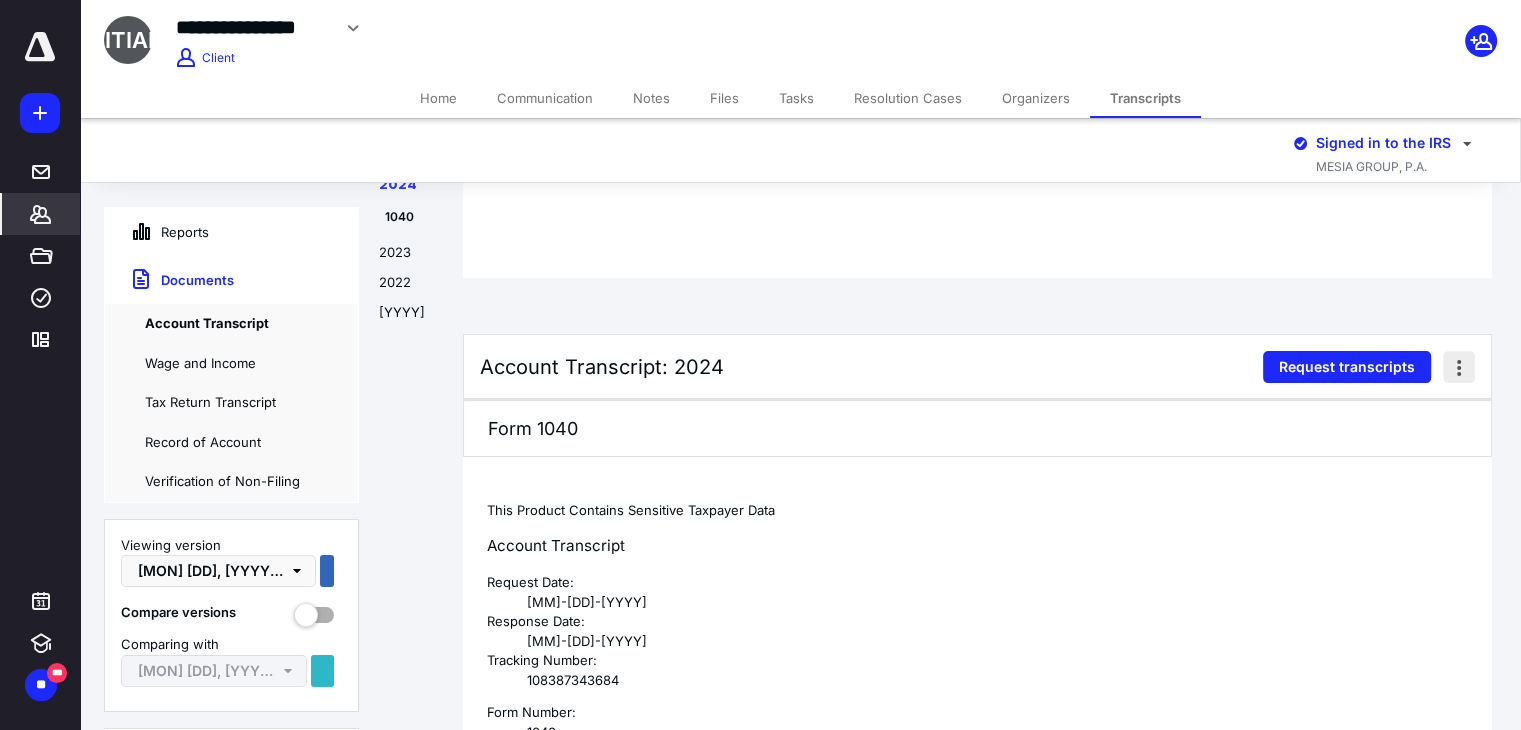 click at bounding box center [1459, 367] 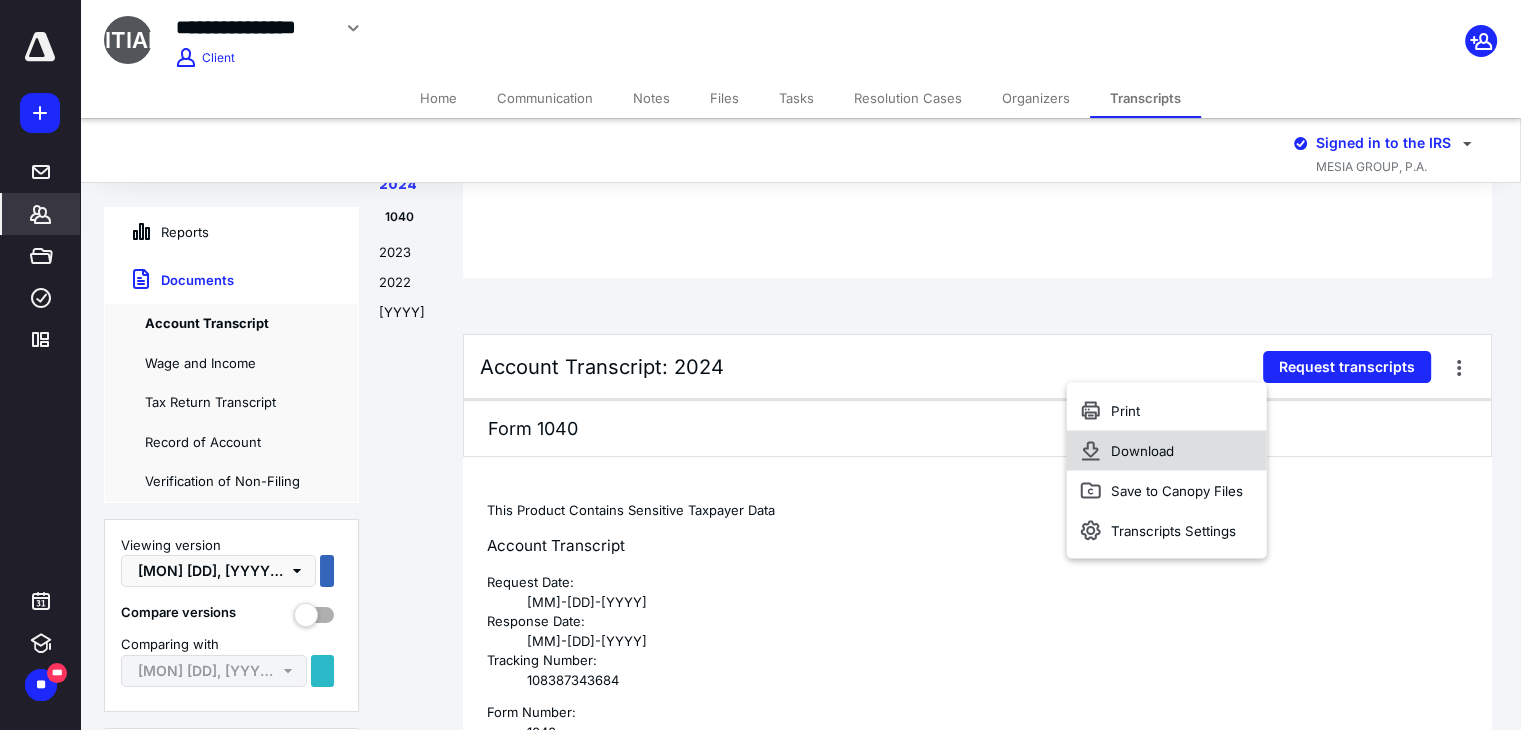 click on "Download" at bounding box center [1166, 450] 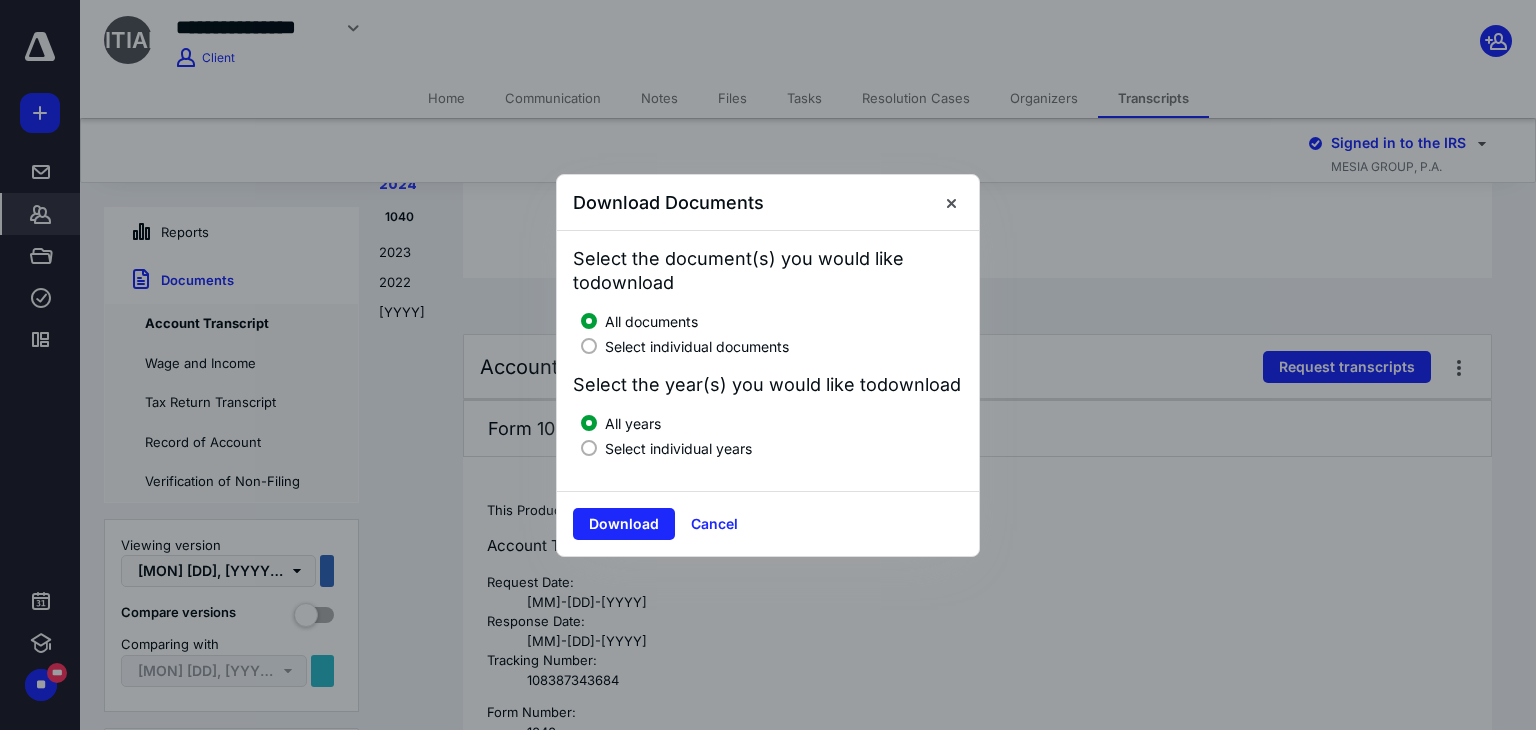 click on "Select individual years" at bounding box center (772, 446) 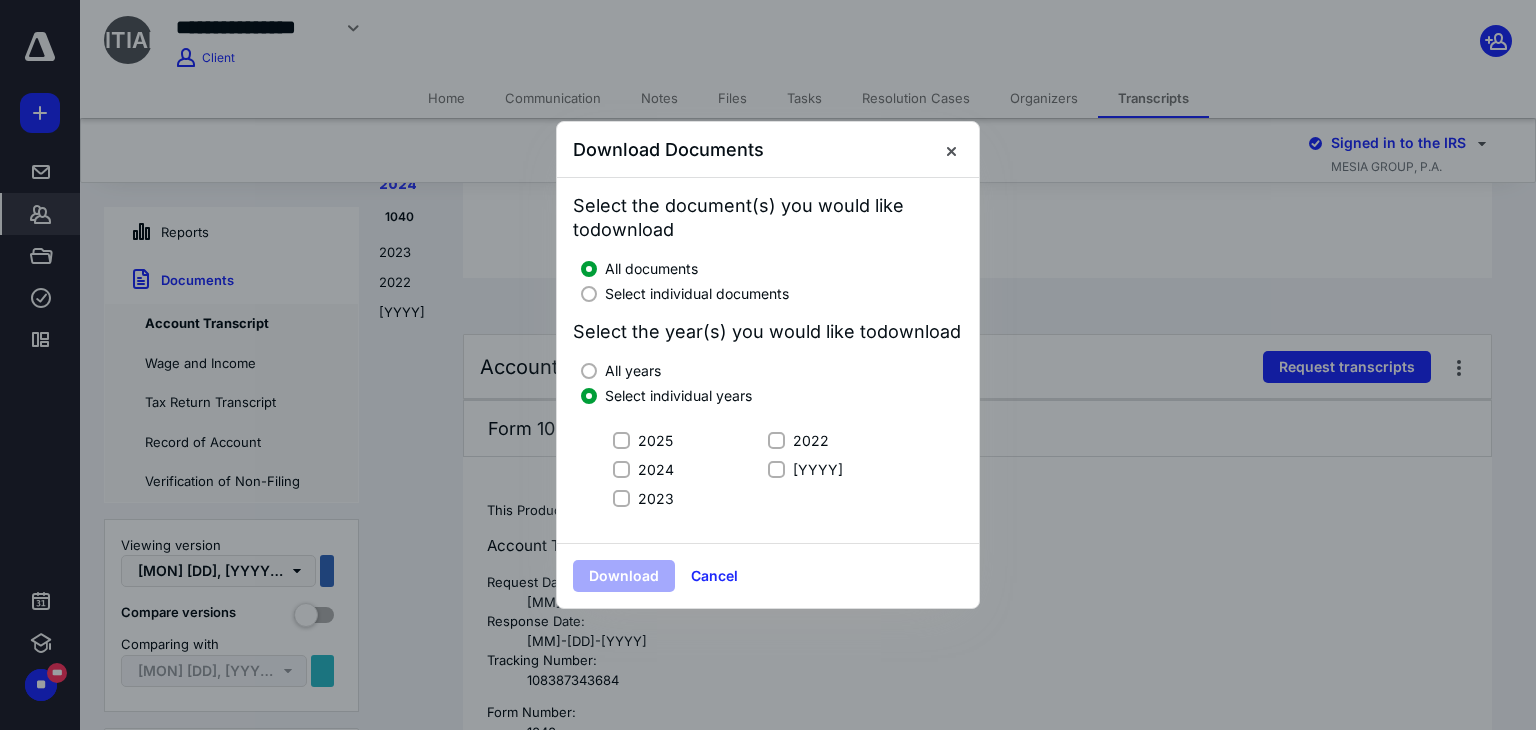 click on "2024" at bounding box center (643, 469) 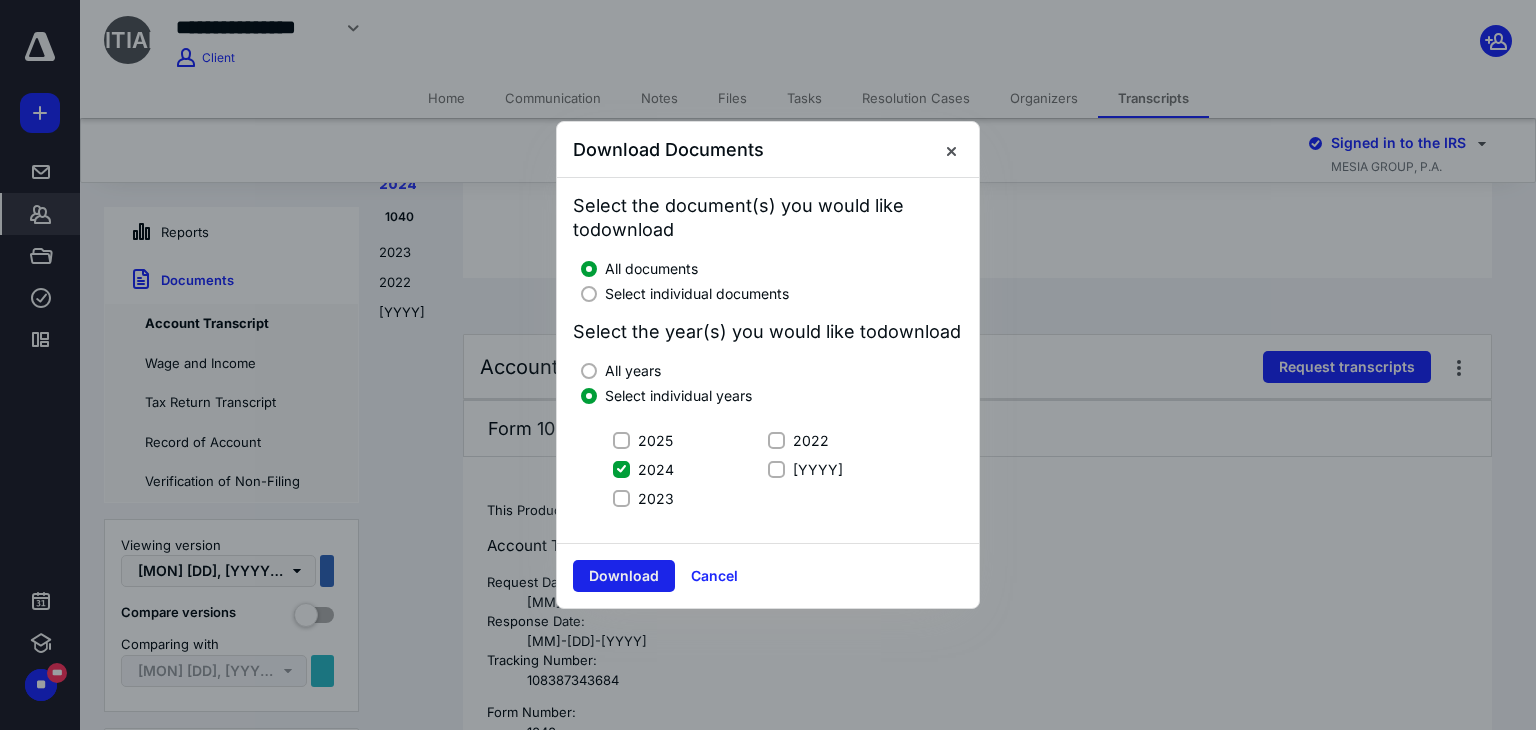 click on "Download" at bounding box center [624, 576] 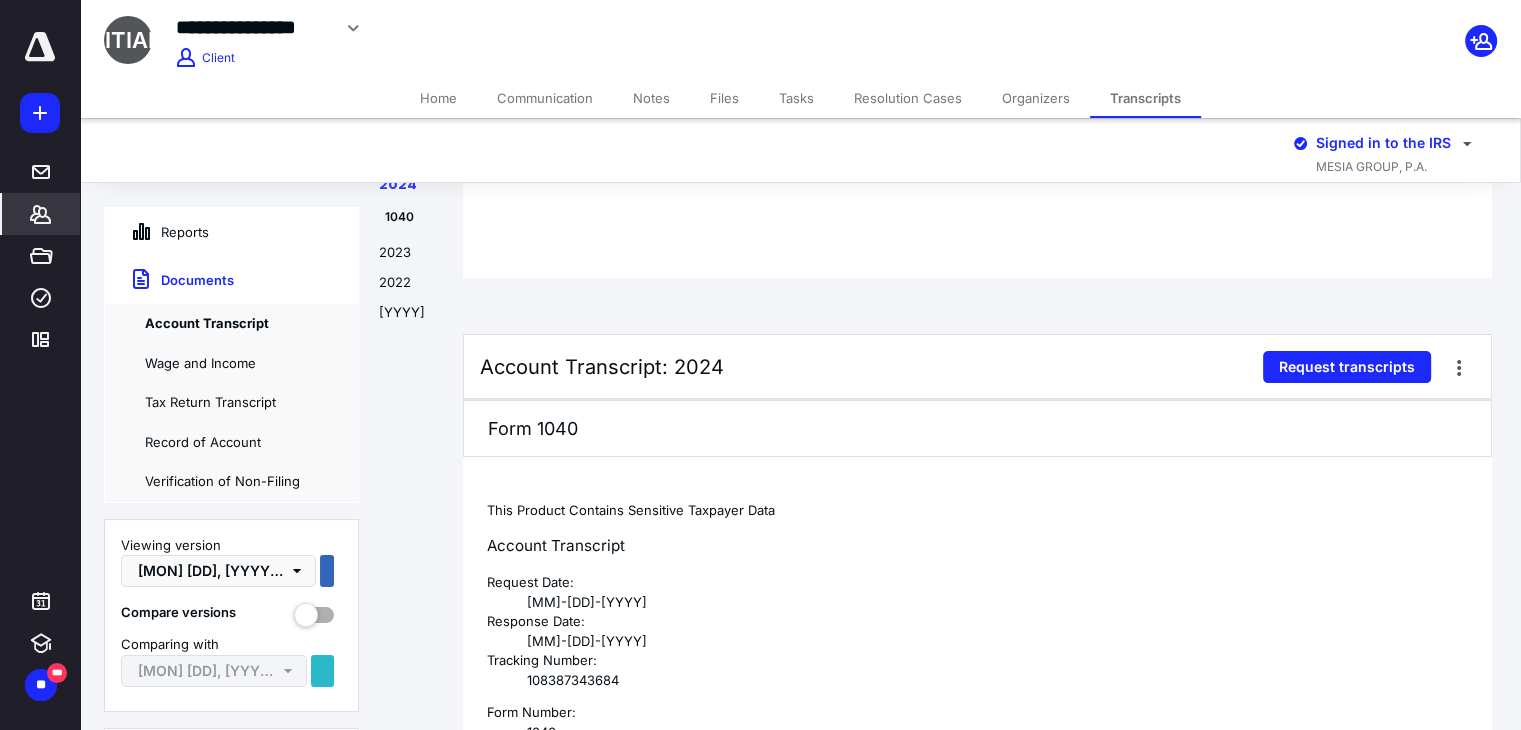 click on "Account Transcript: 2024 Request transcripts" at bounding box center [977, 367] 